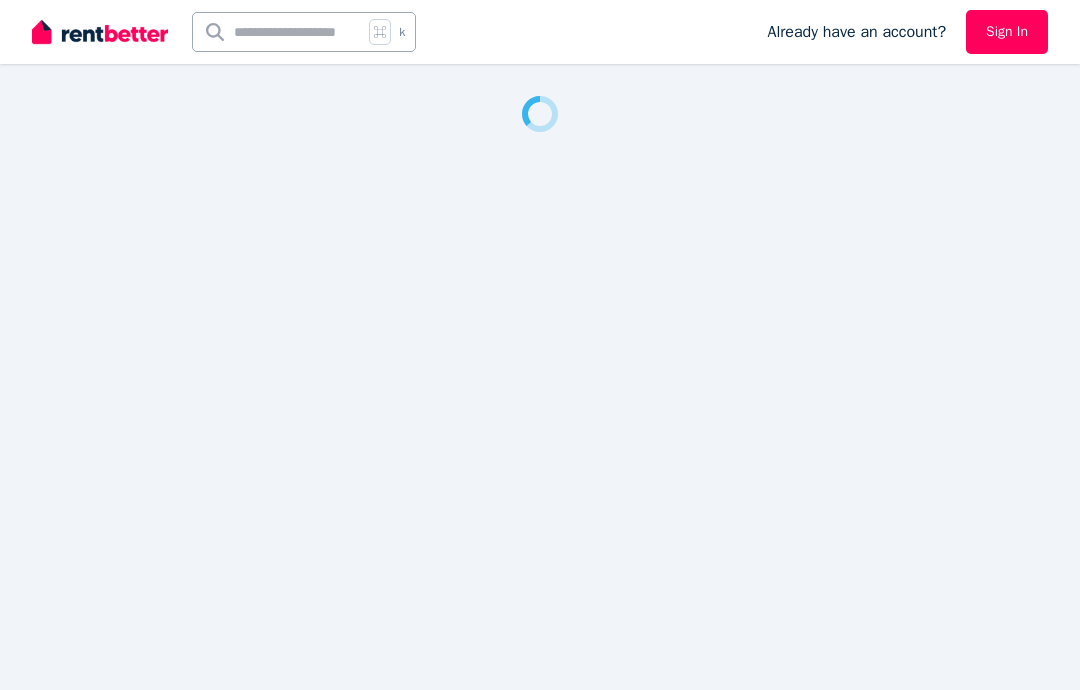 scroll, scrollTop: 0, scrollLeft: 0, axis: both 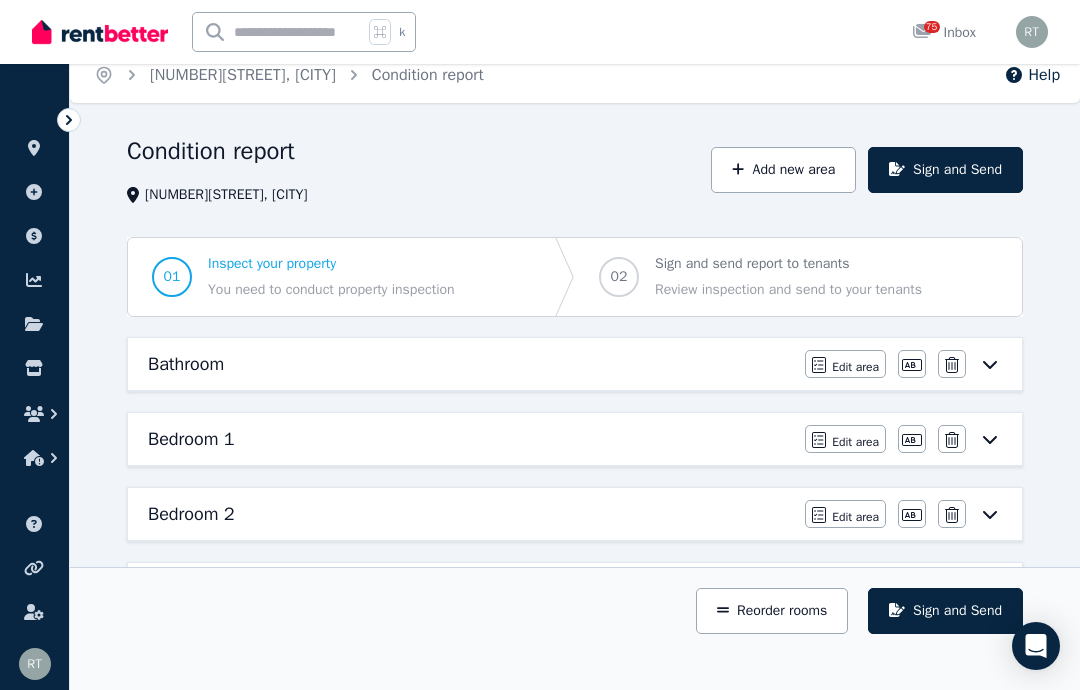 click 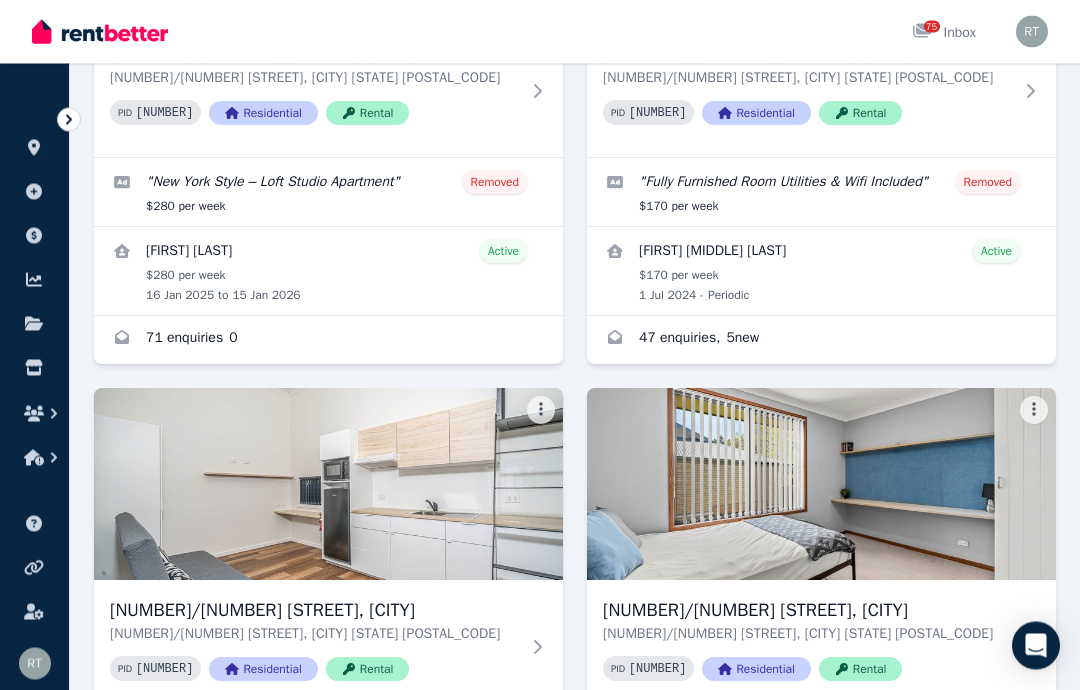 scroll, scrollTop: 2003, scrollLeft: 0, axis: vertical 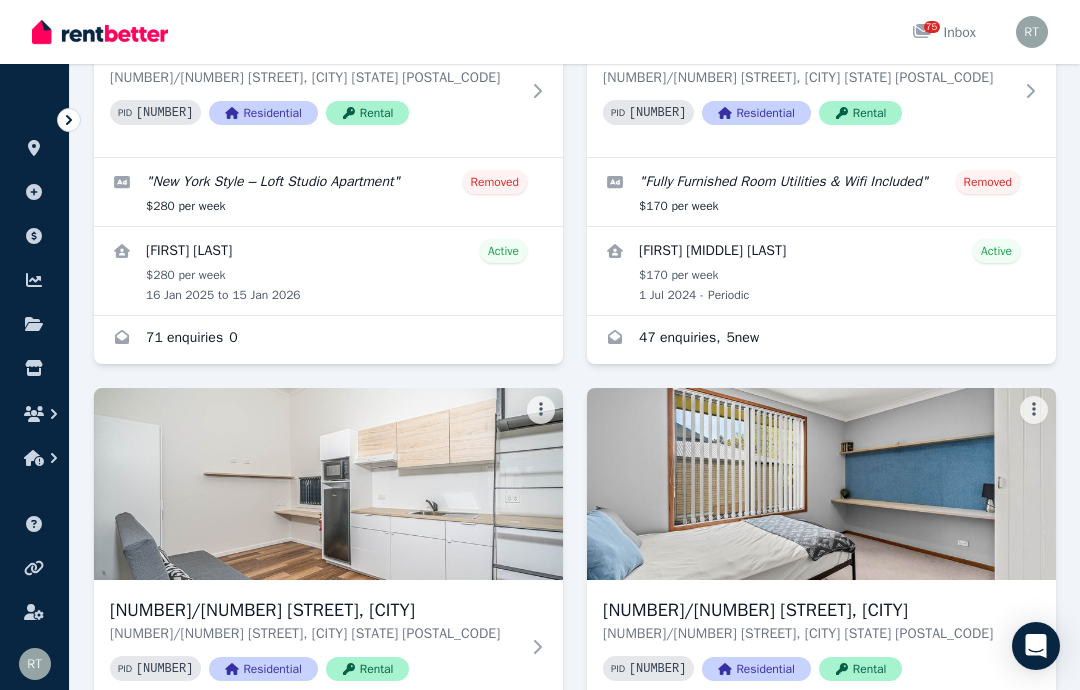 click at bounding box center [821, 484] 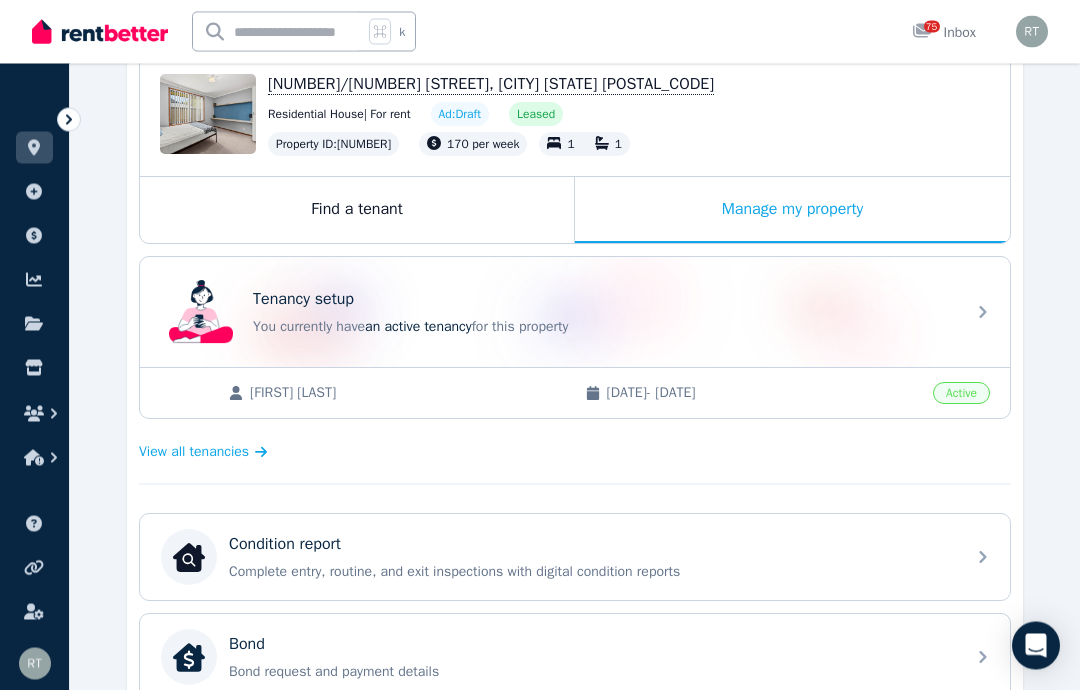 scroll, scrollTop: 238, scrollLeft: 0, axis: vertical 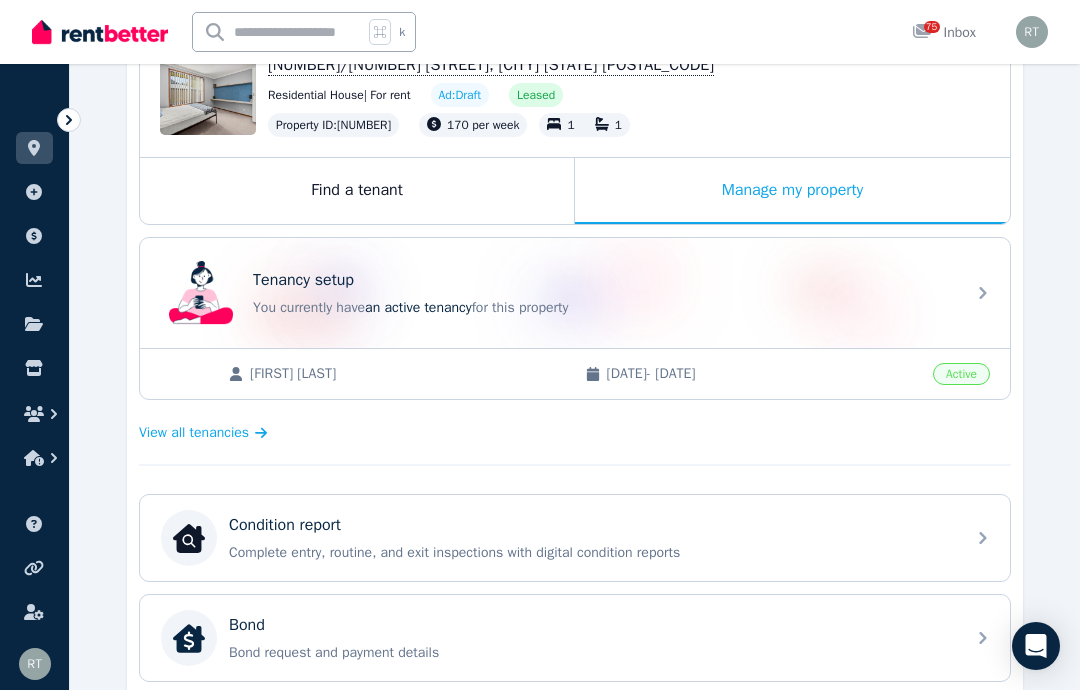 click on "Condition report Complete entry, routine, and exit inspections with digital condition reports" at bounding box center (591, 538) 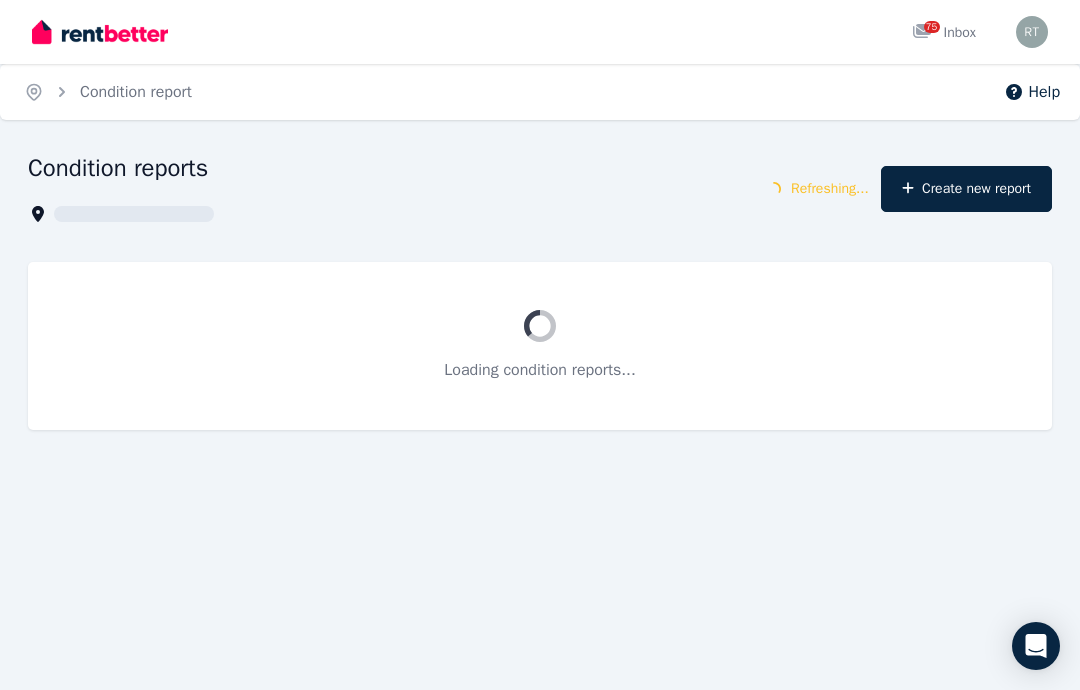 scroll, scrollTop: 0, scrollLeft: 0, axis: both 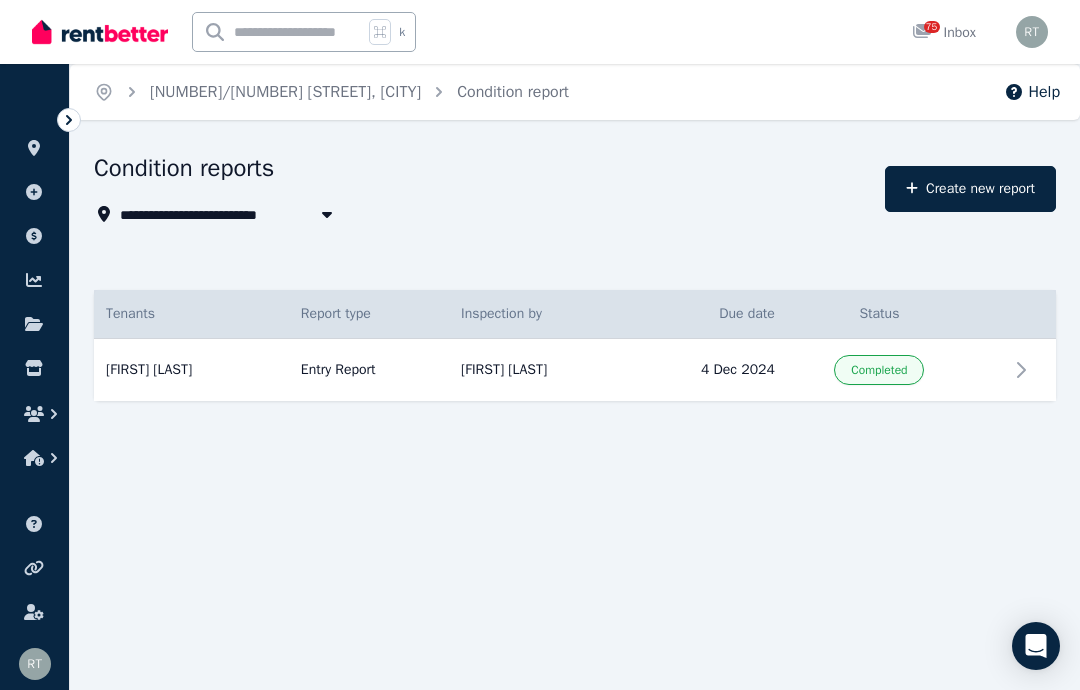 click on "Create new report" at bounding box center (970, 189) 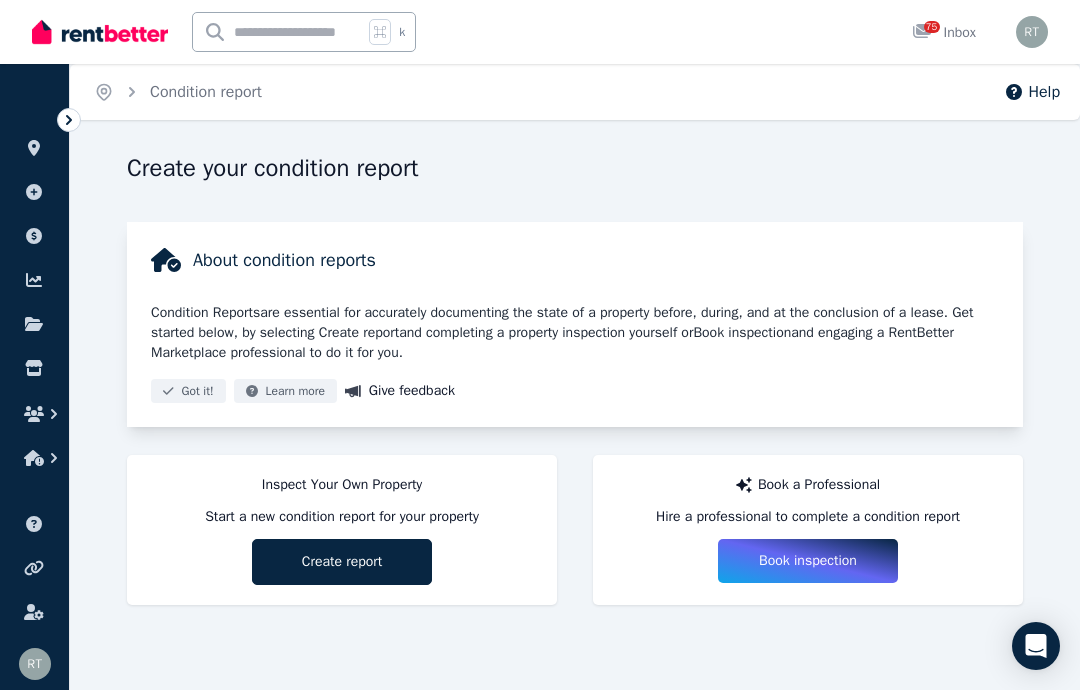 click on "Create report" at bounding box center (342, 562) 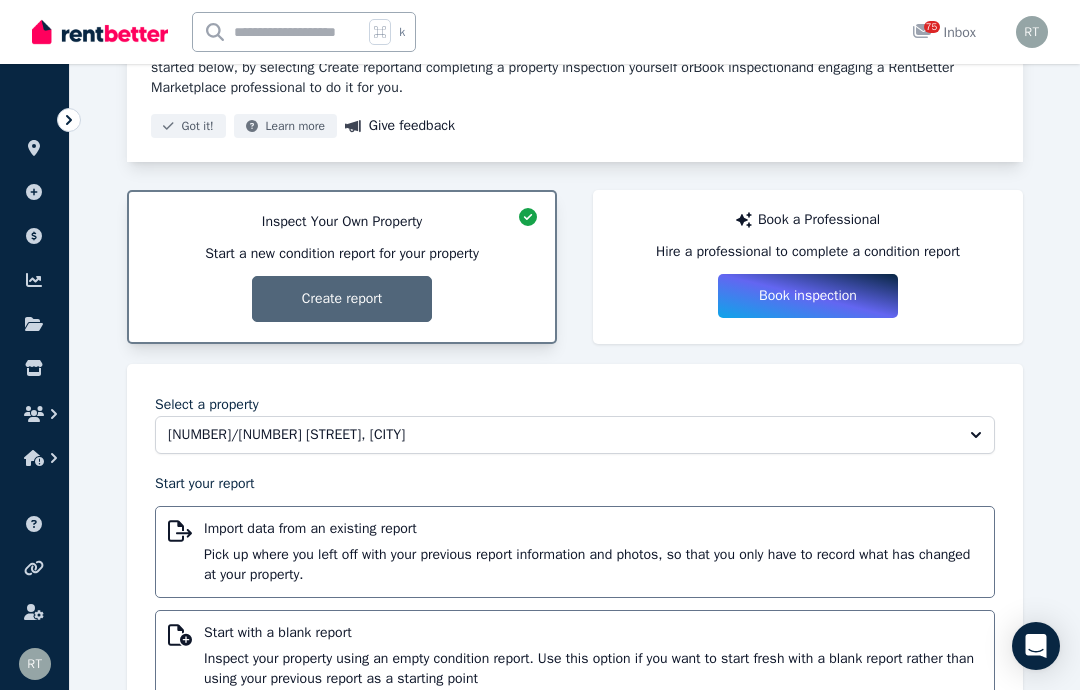 scroll, scrollTop: 261, scrollLeft: 0, axis: vertical 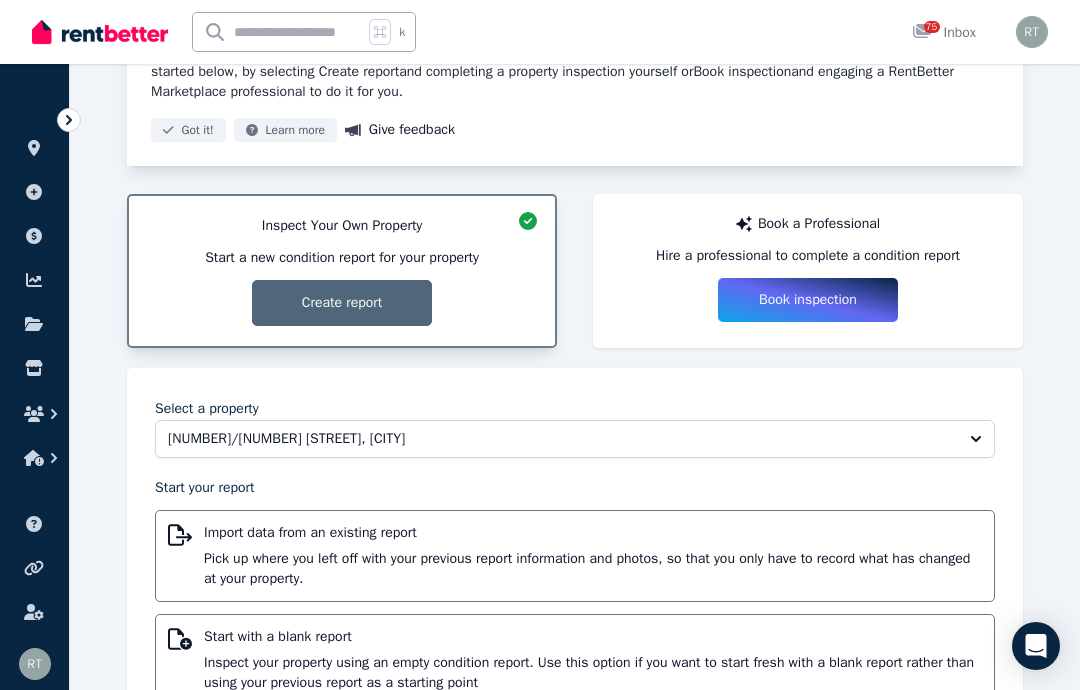 click on "Pick up where you left off with your previous report information and photos, so that you only have to record what has changed at your property." at bounding box center (593, 569) 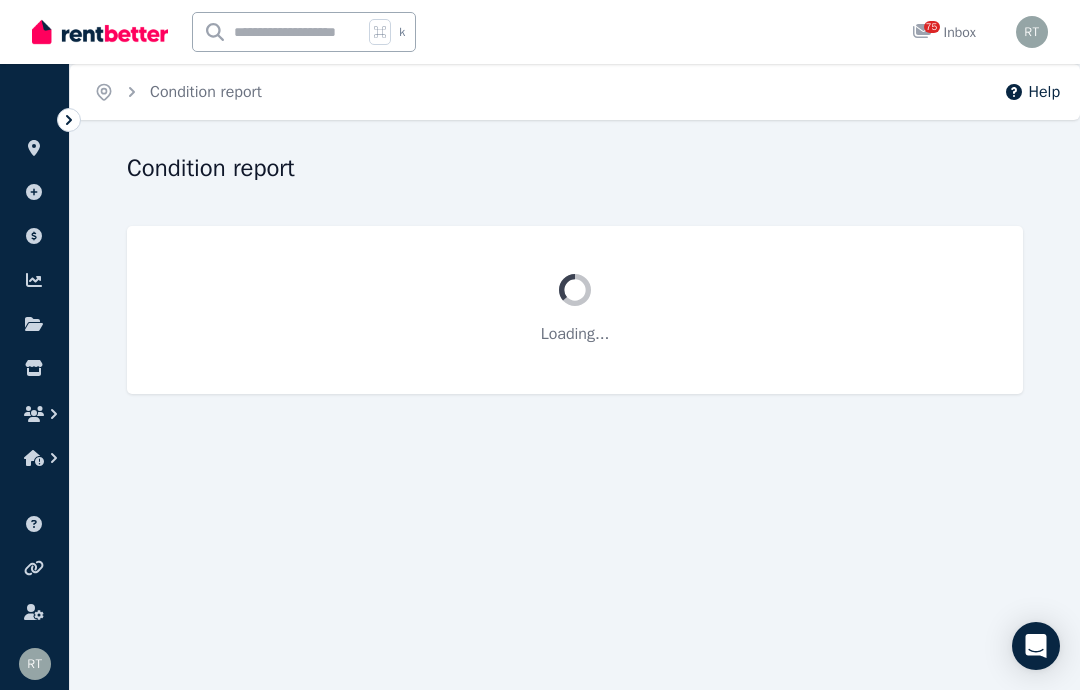 scroll, scrollTop: 0, scrollLeft: 0, axis: both 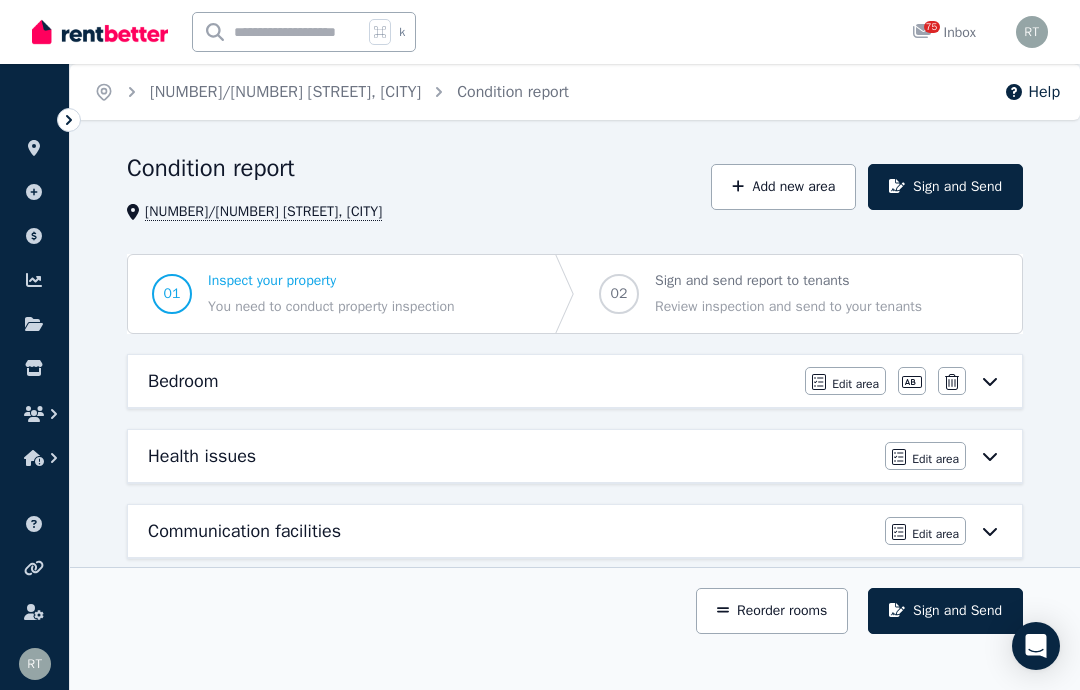 click 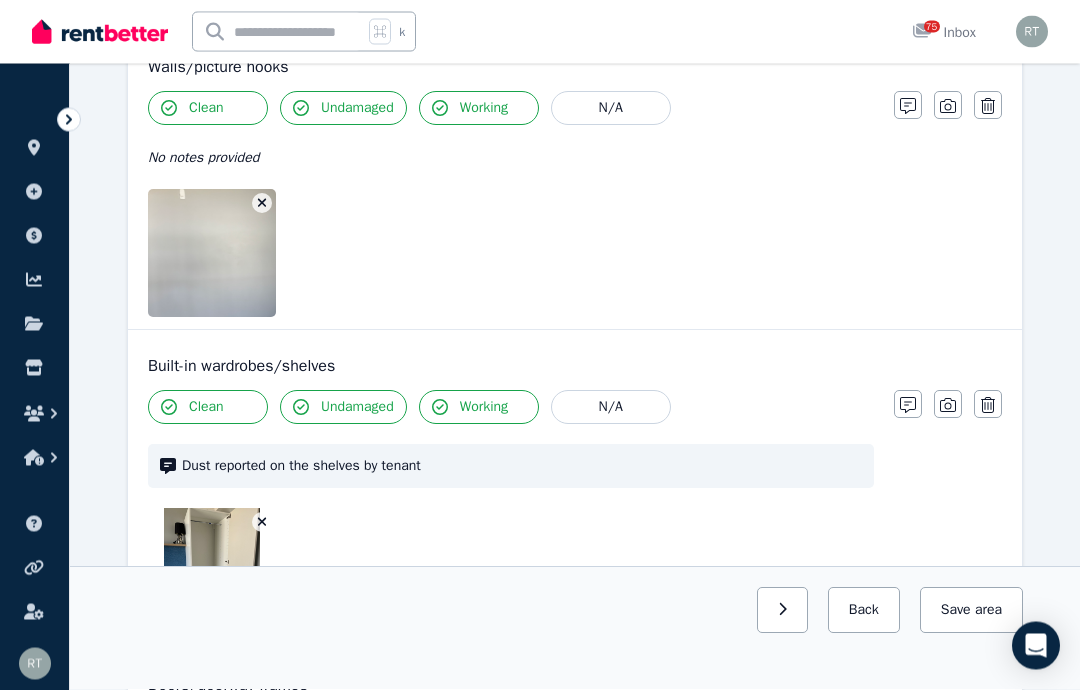 scroll, scrollTop: 279, scrollLeft: 0, axis: vertical 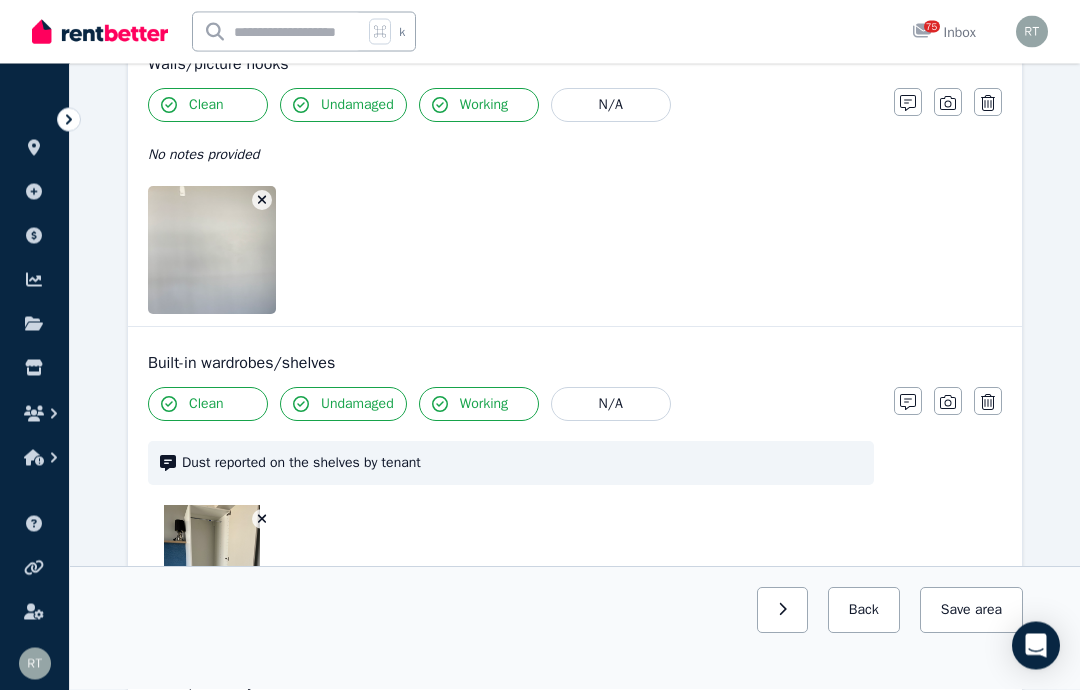 click on "Dust reported on the shelves by tenant" at bounding box center [522, 464] 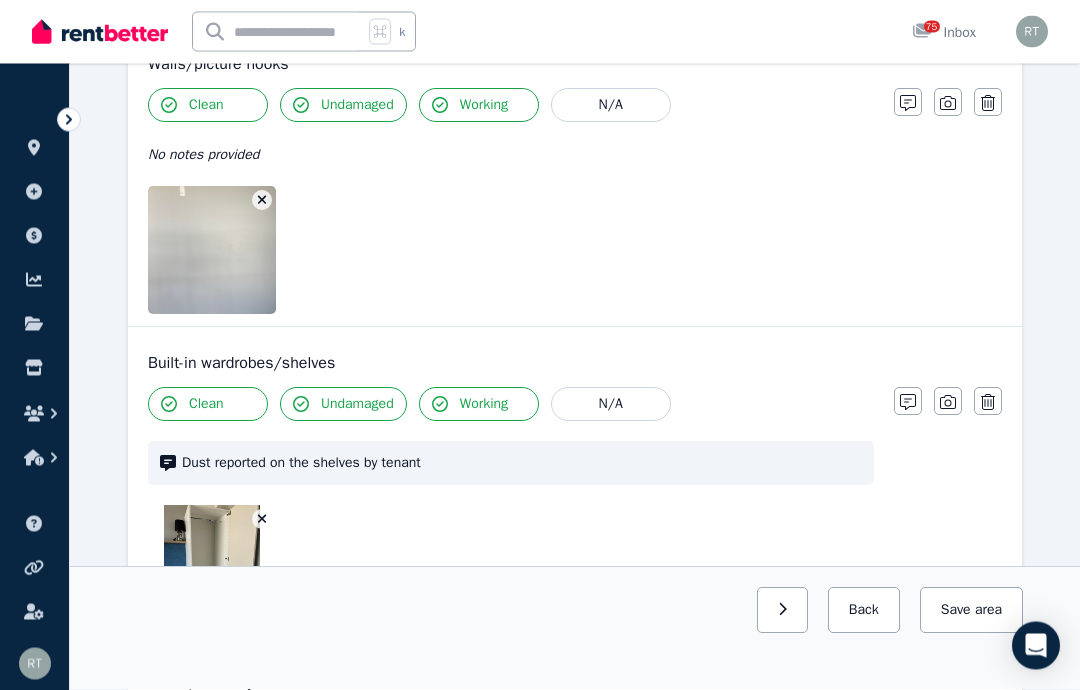 click on "Dust reported on the shelves by tenant" at bounding box center [522, 464] 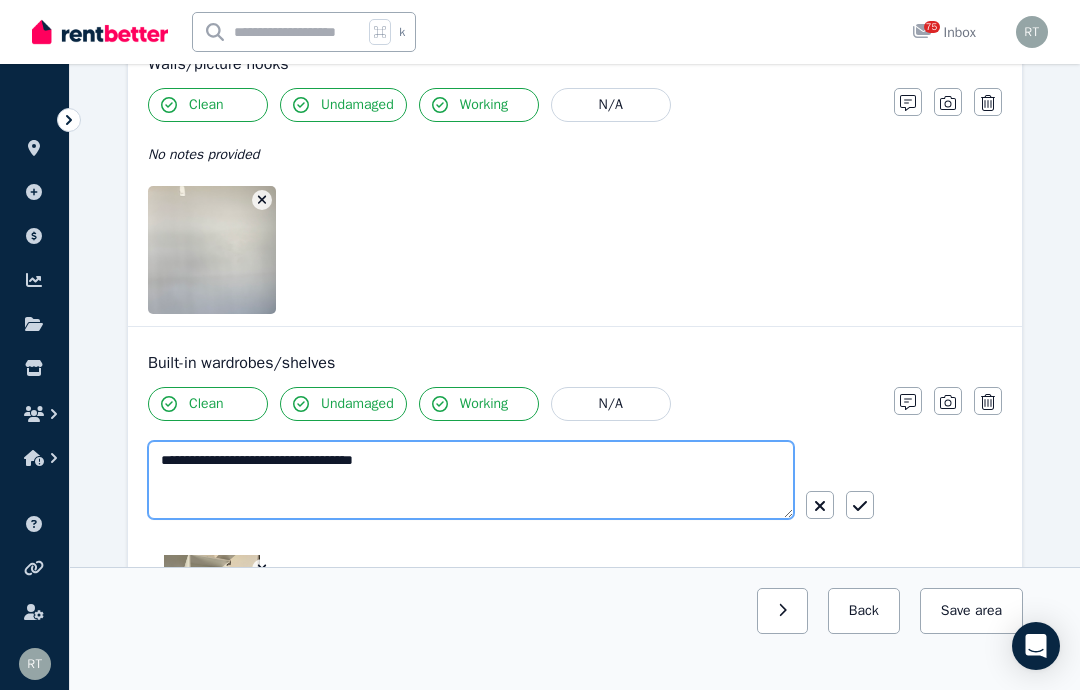 click on "**********" at bounding box center [471, 480] 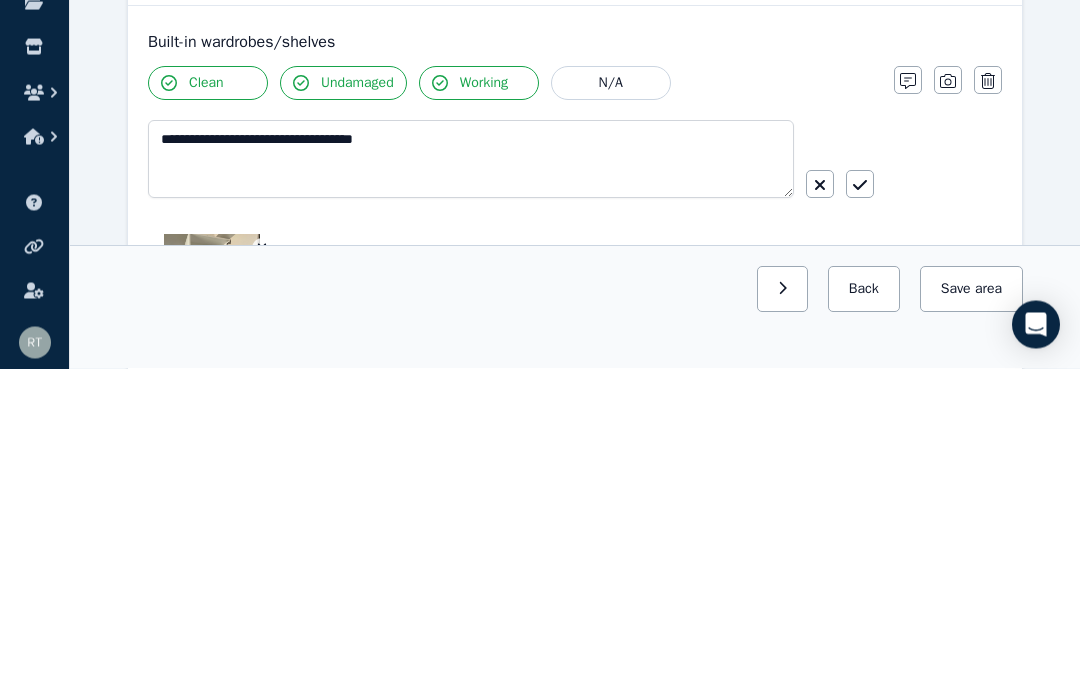 click at bounding box center (820, 506) 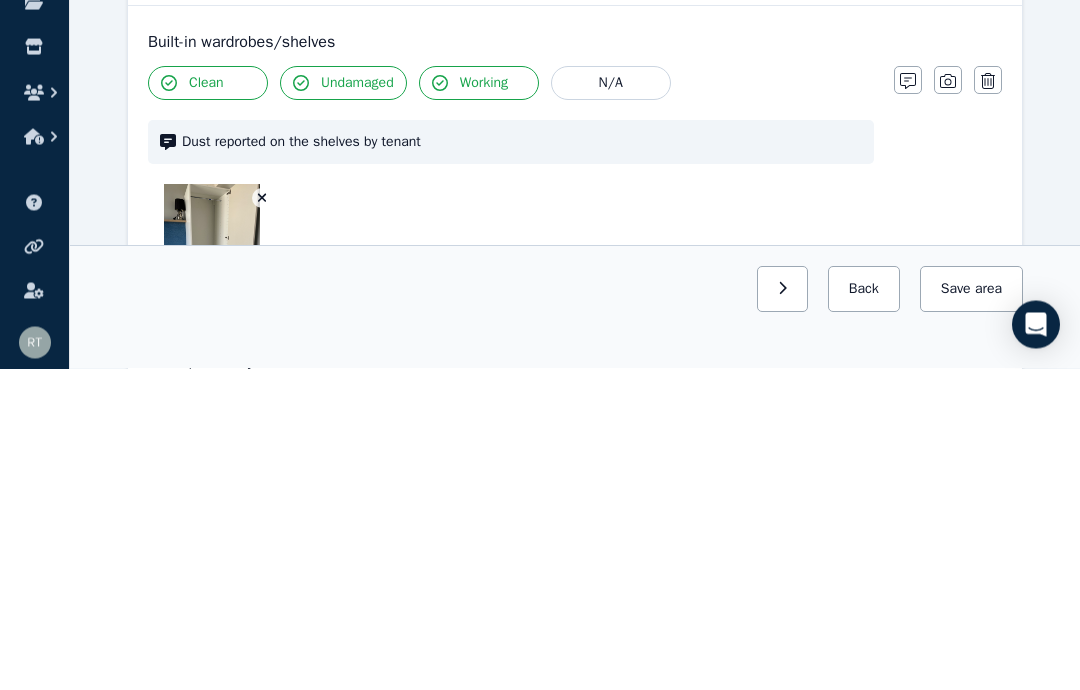 scroll, scrollTop: 601, scrollLeft: 0, axis: vertical 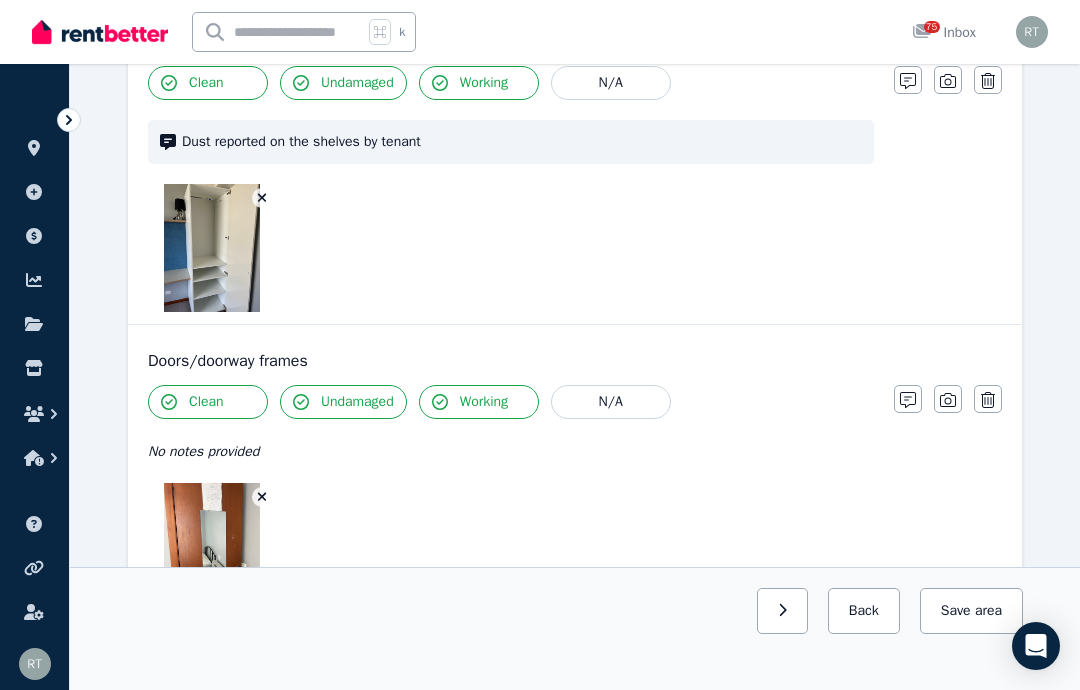 click on "Dust reported on the shelves by tenant" at bounding box center [511, 142] 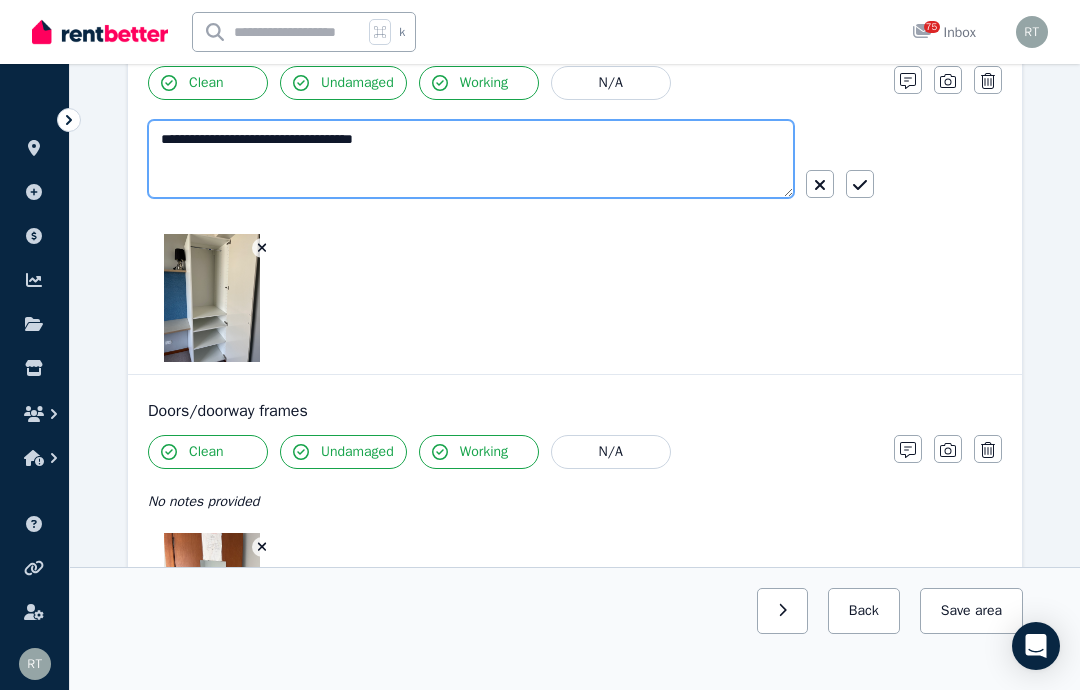 click on "**********" at bounding box center [471, 159] 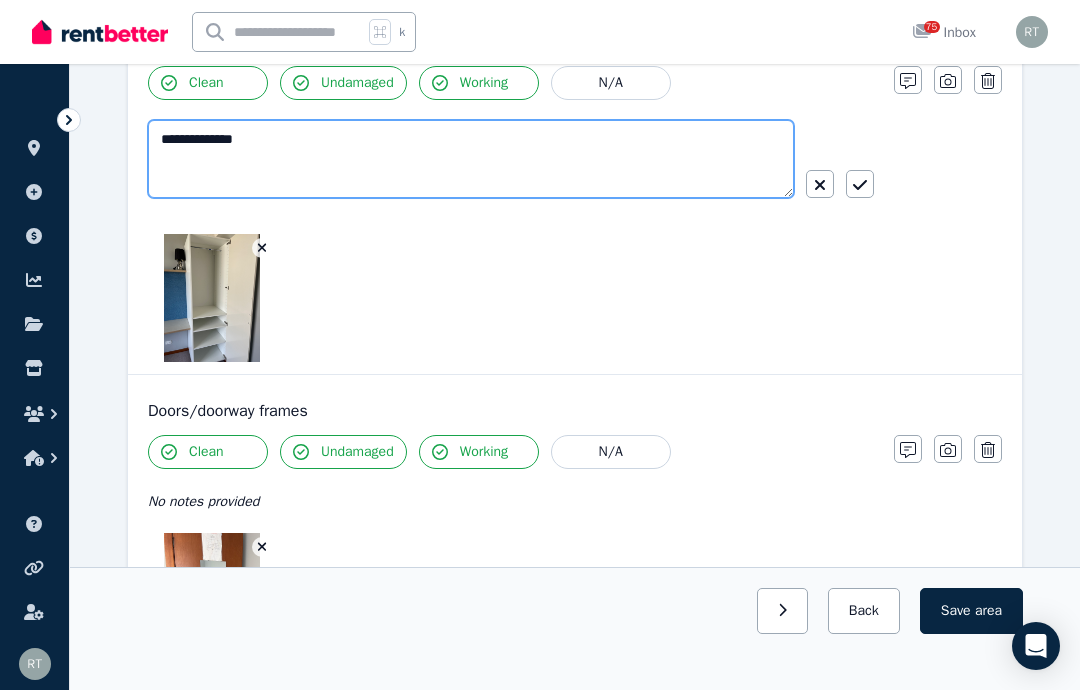type on "****" 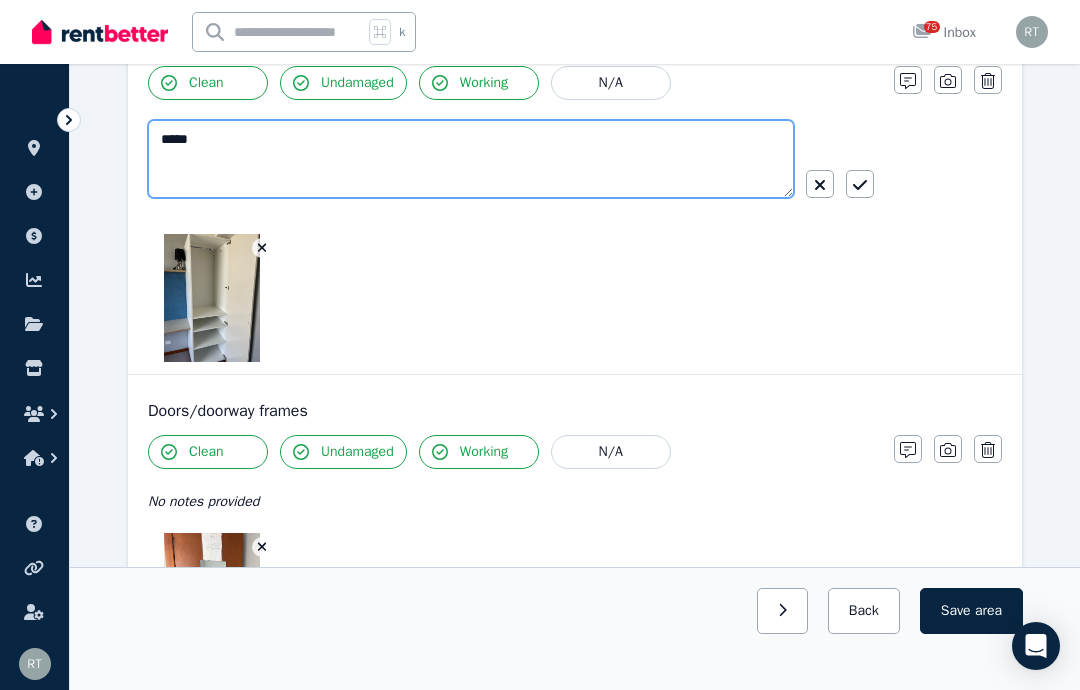 type 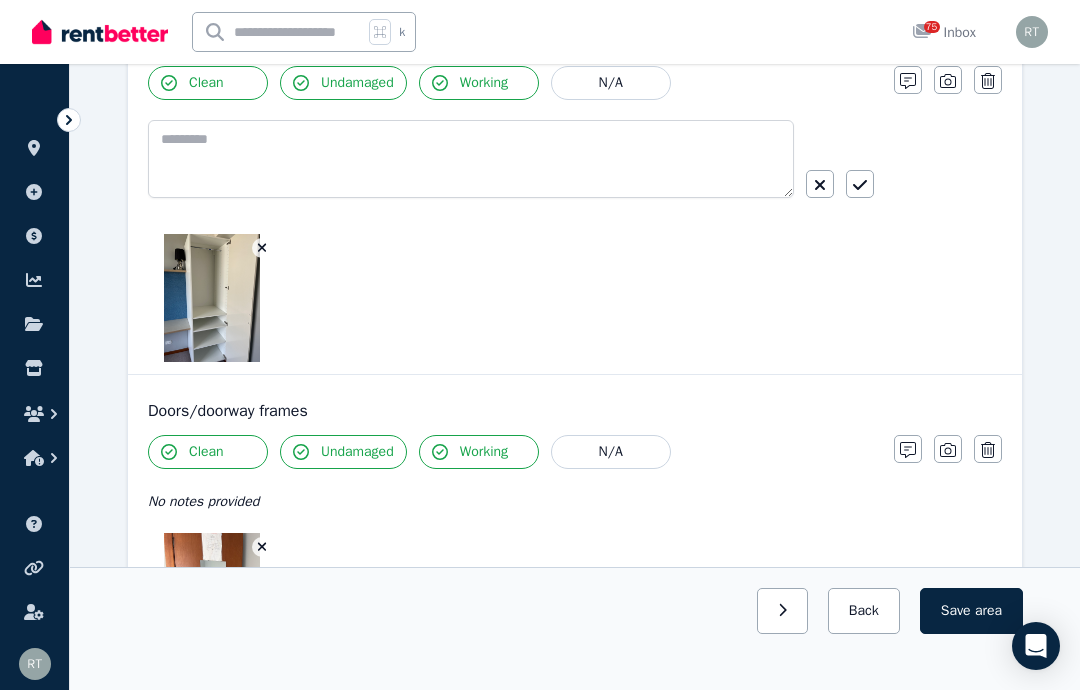 click 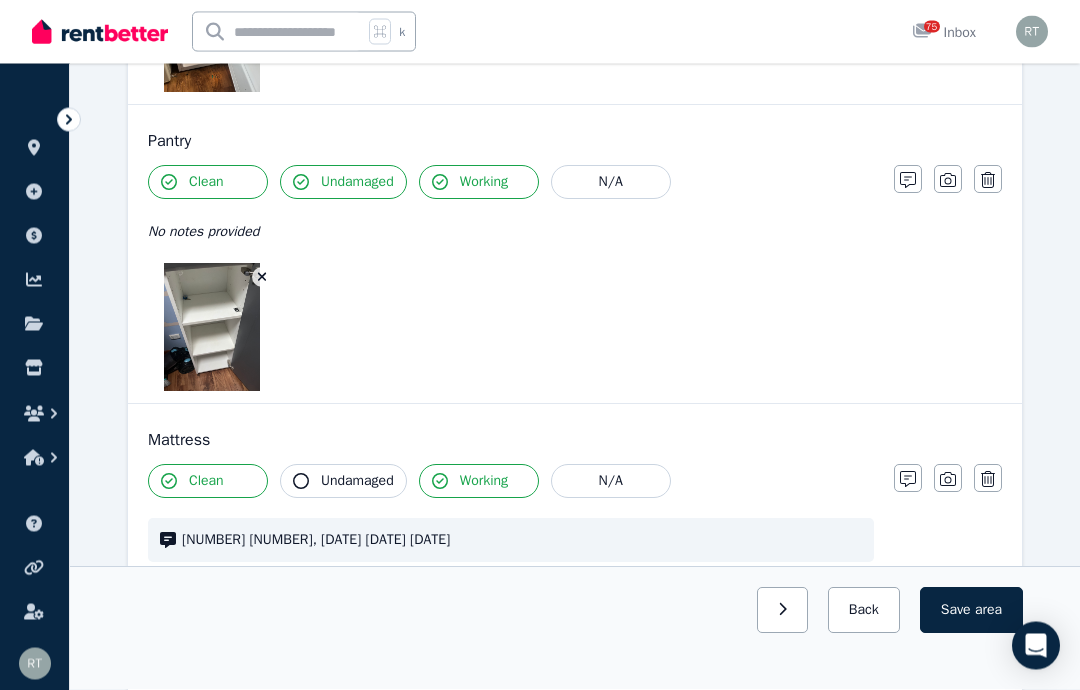 scroll, scrollTop: 2574, scrollLeft: 0, axis: vertical 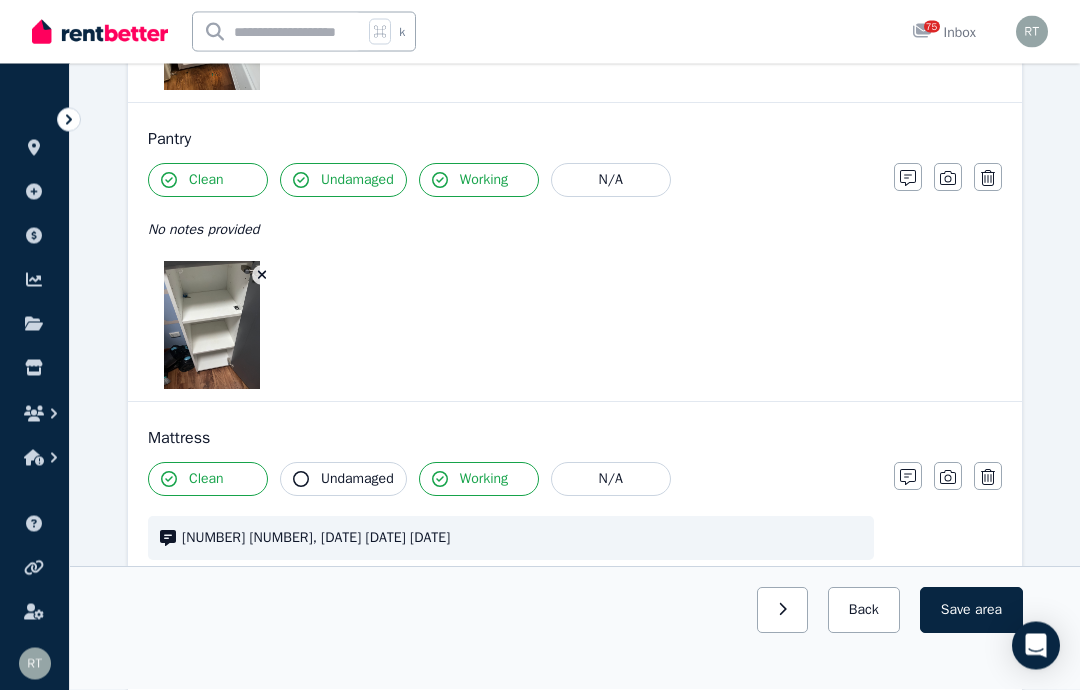 click at bounding box center [908, 477] 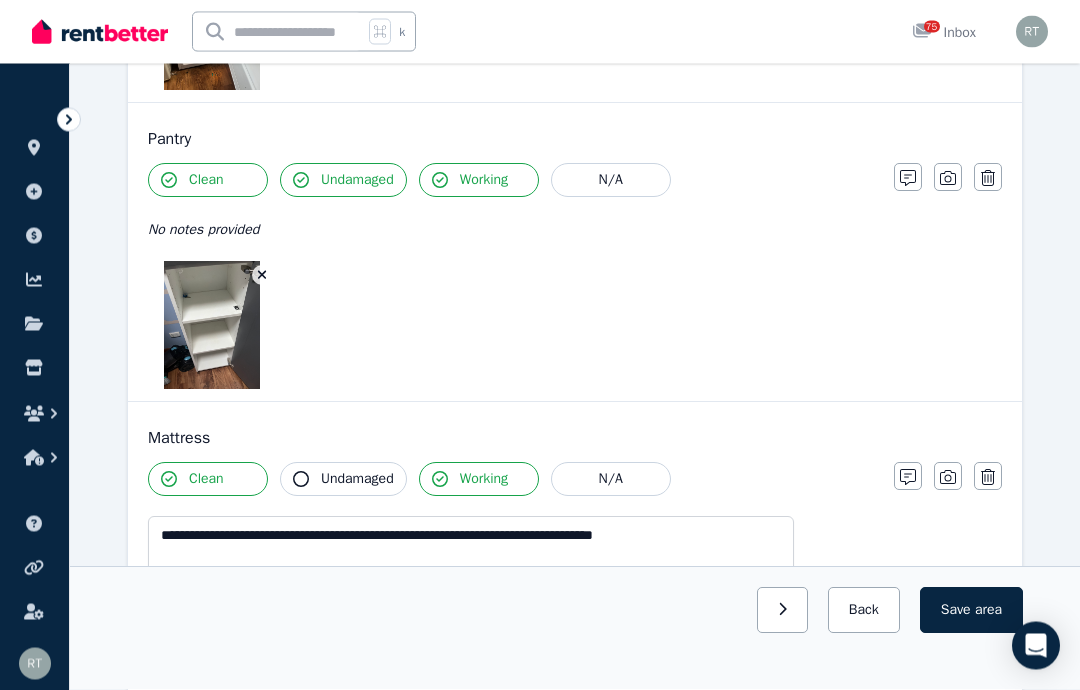 scroll, scrollTop: 2575, scrollLeft: 0, axis: vertical 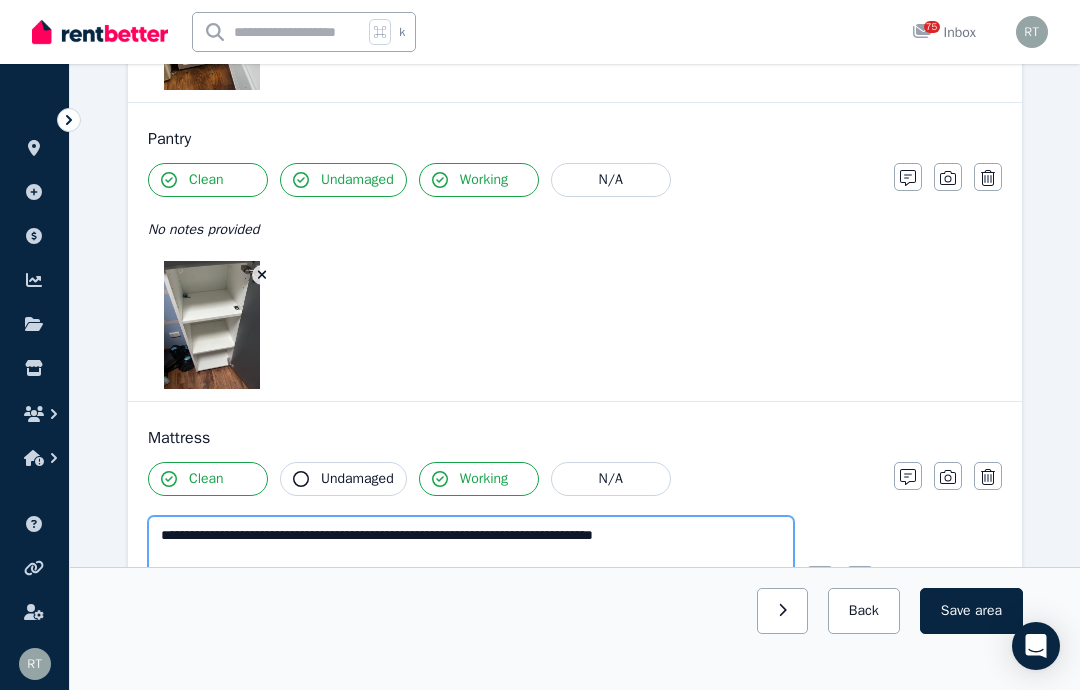 click on "**********" at bounding box center (471, 555) 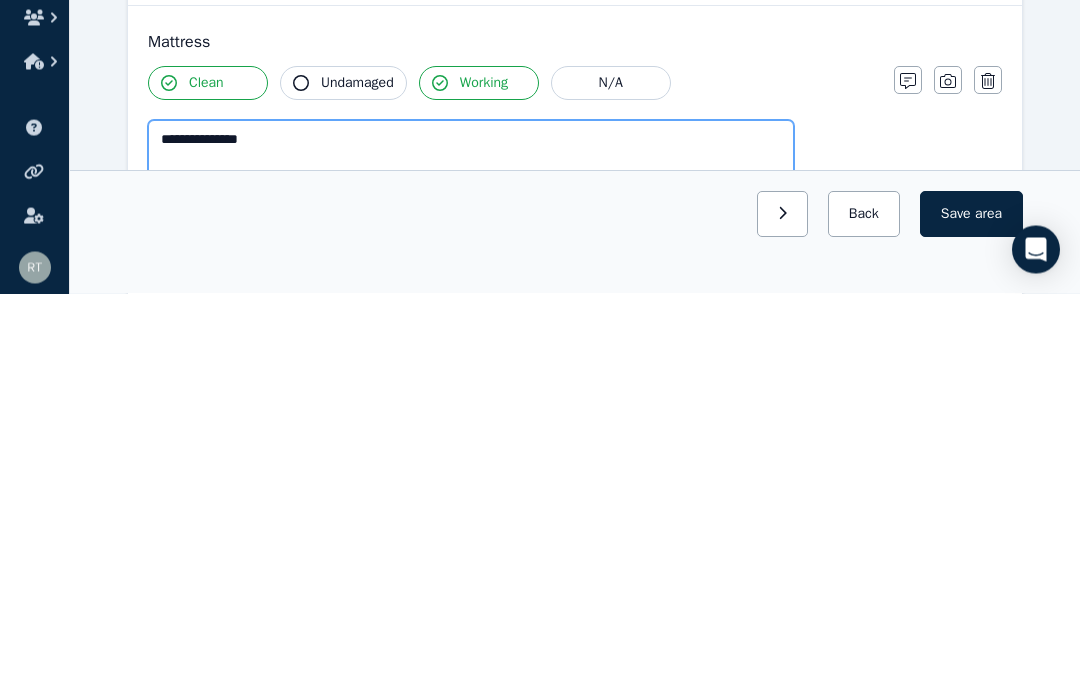 type on "*" 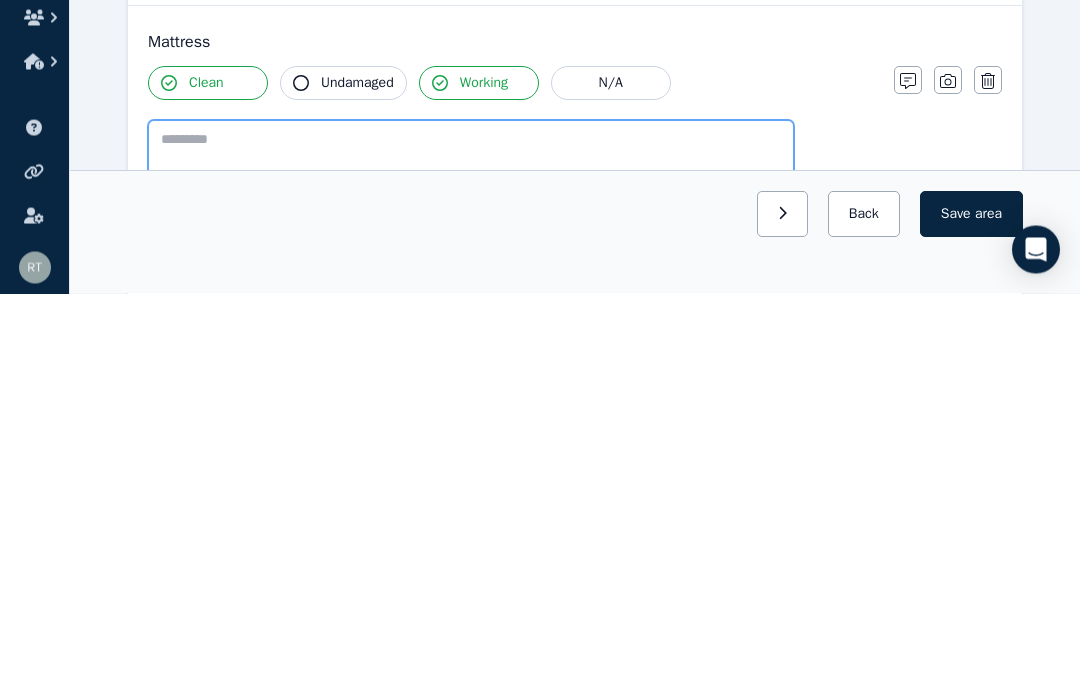 type 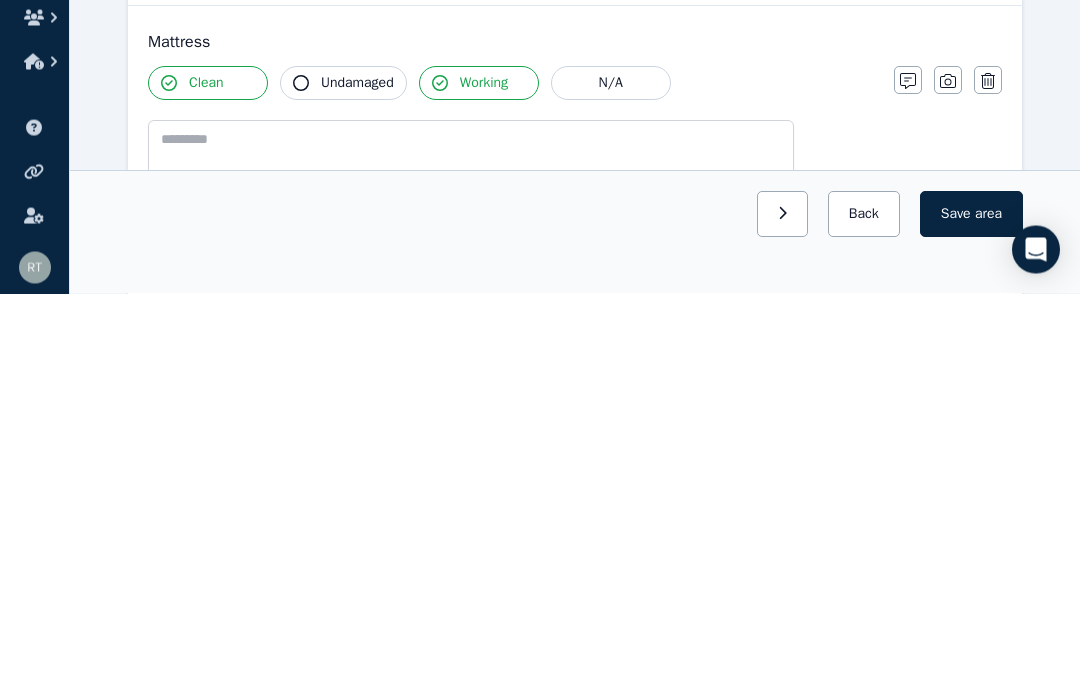 click on "Clean Undamaged Working N/A Notes Photo Delete" at bounding box center [575, 547] 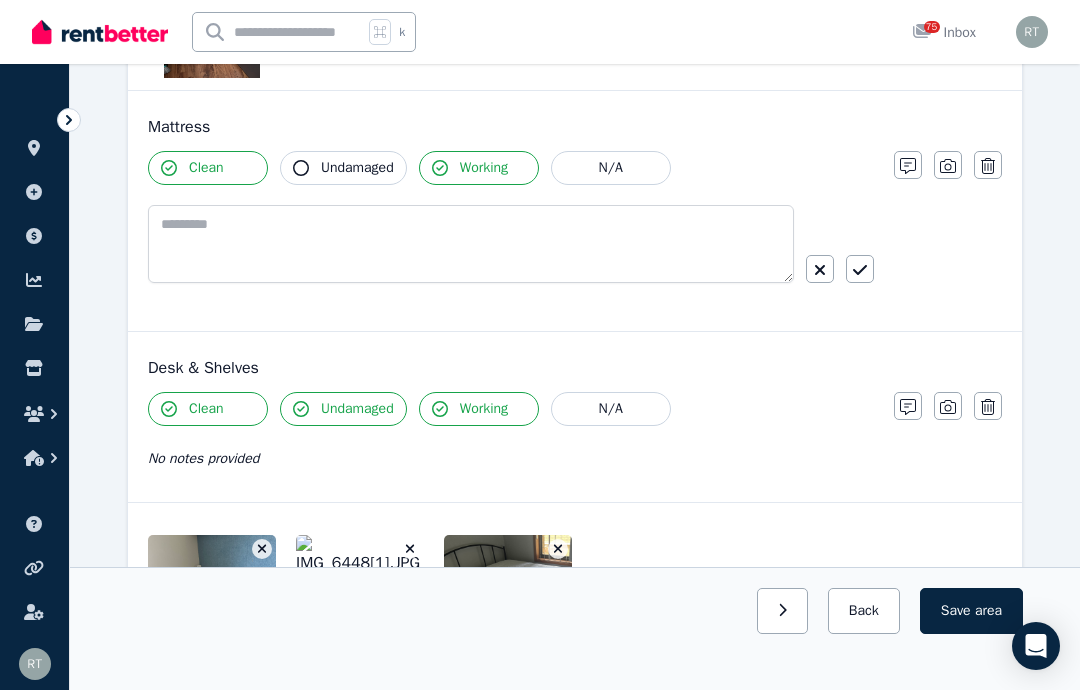 scroll, scrollTop: 2885, scrollLeft: 0, axis: vertical 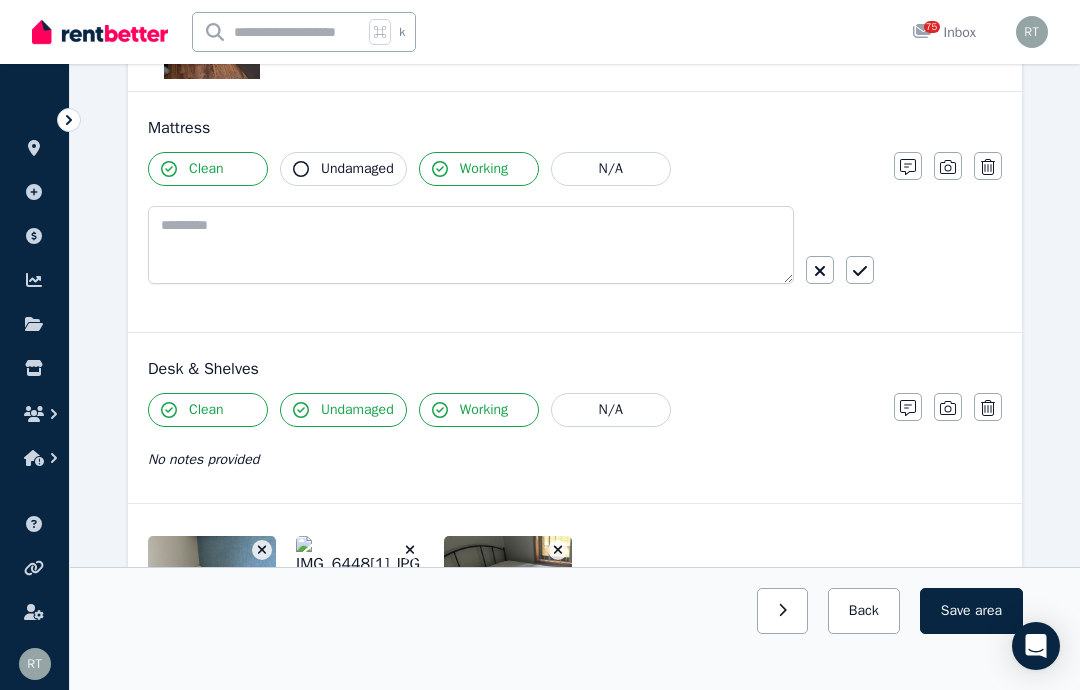 click 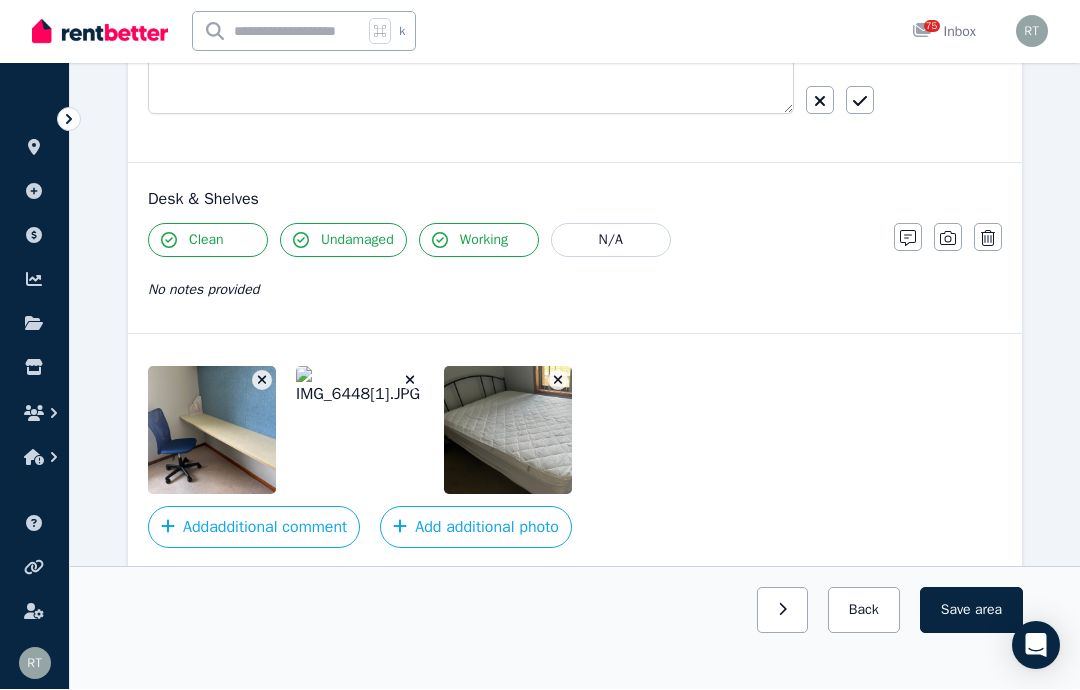 scroll, scrollTop: 3053, scrollLeft: 0, axis: vertical 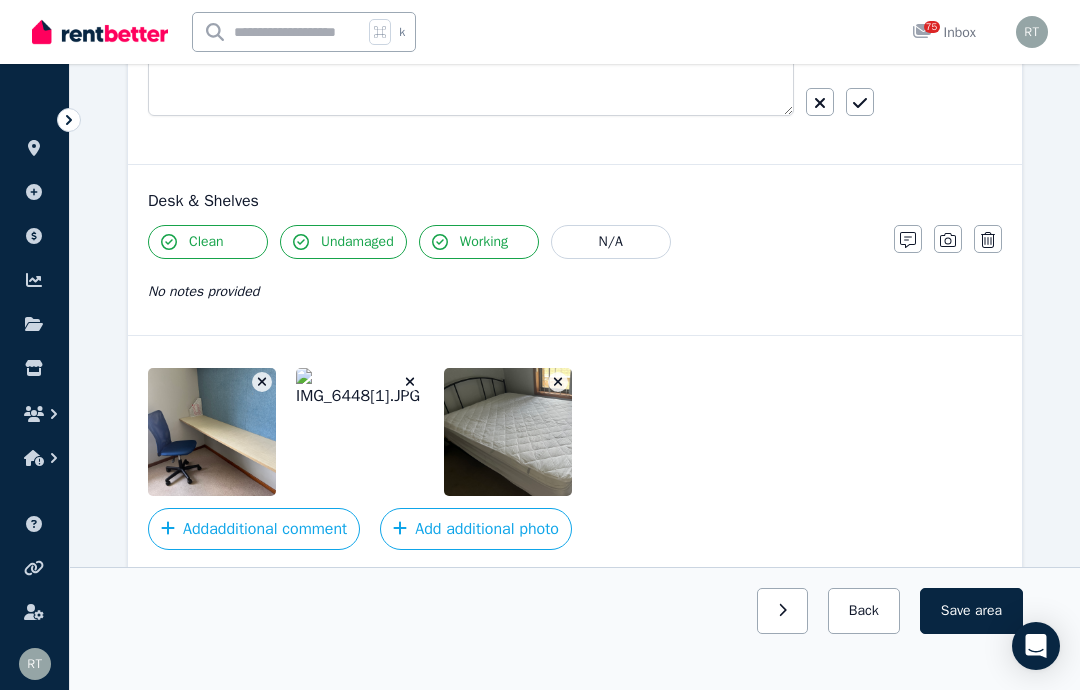 click on "area" at bounding box center [988, 611] 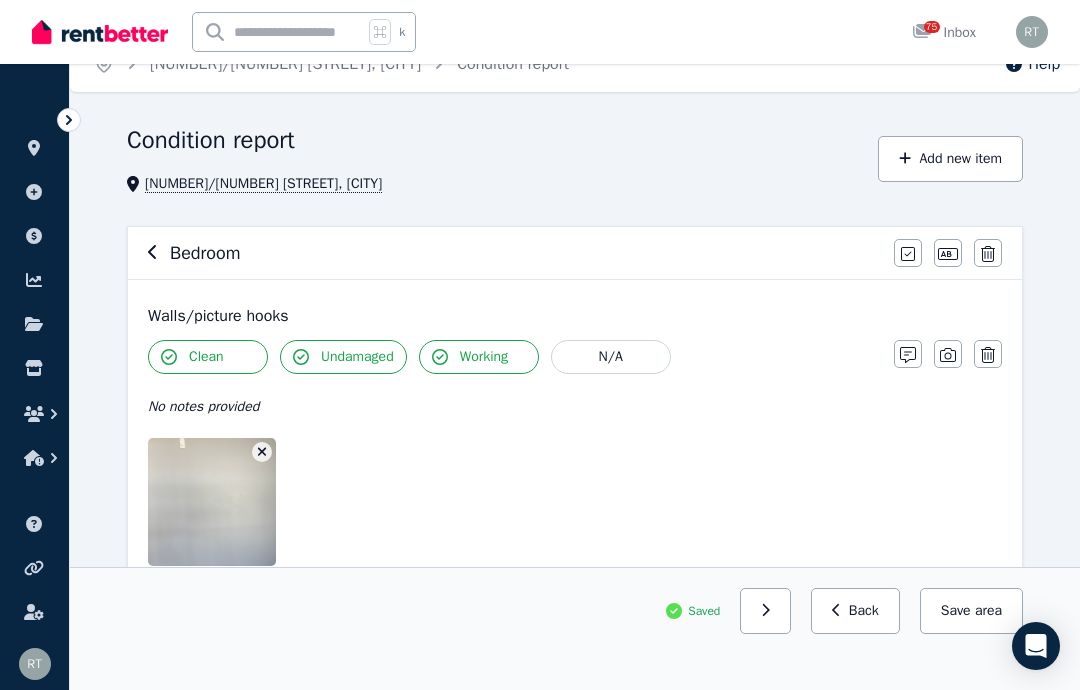 scroll, scrollTop: 0, scrollLeft: 0, axis: both 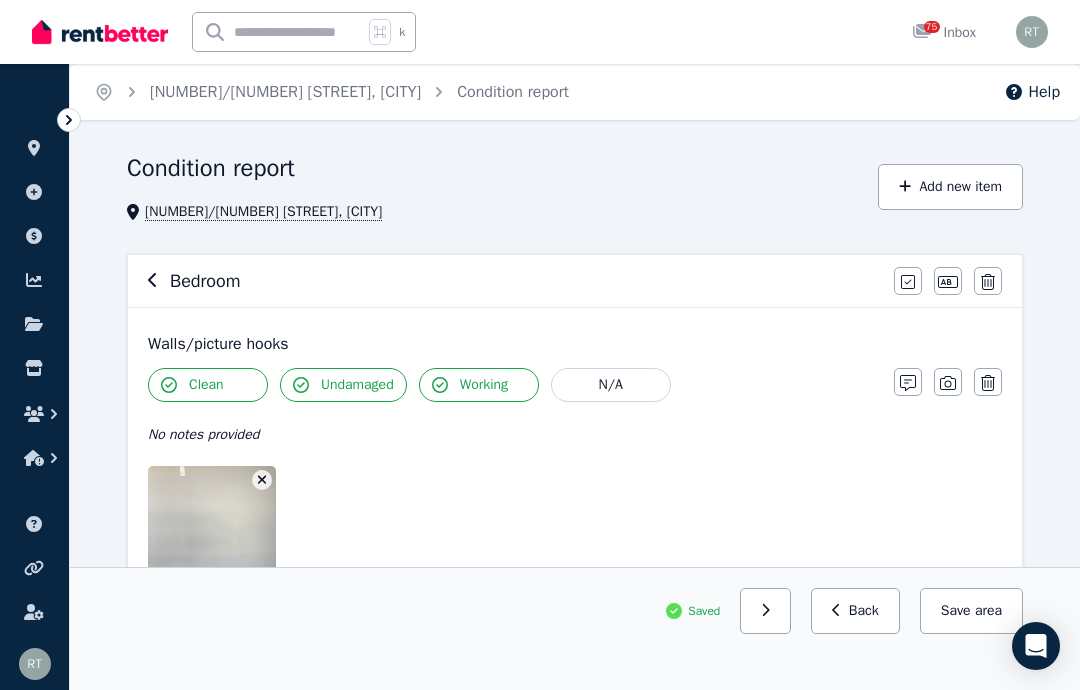 click 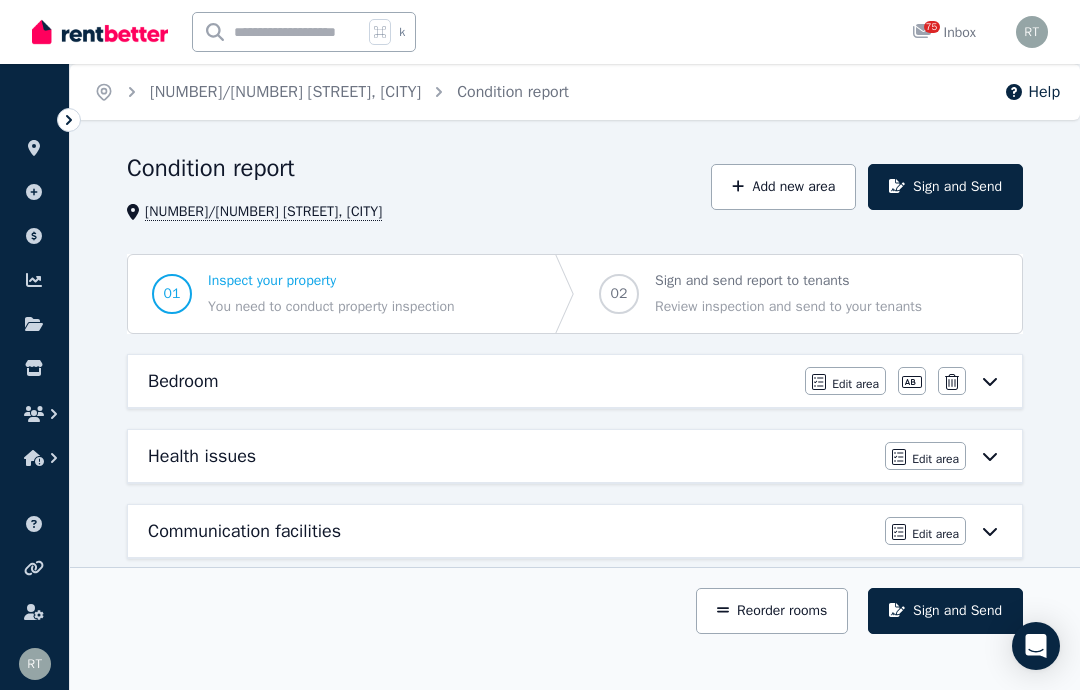 click on "Health issues" at bounding box center (202, 456) 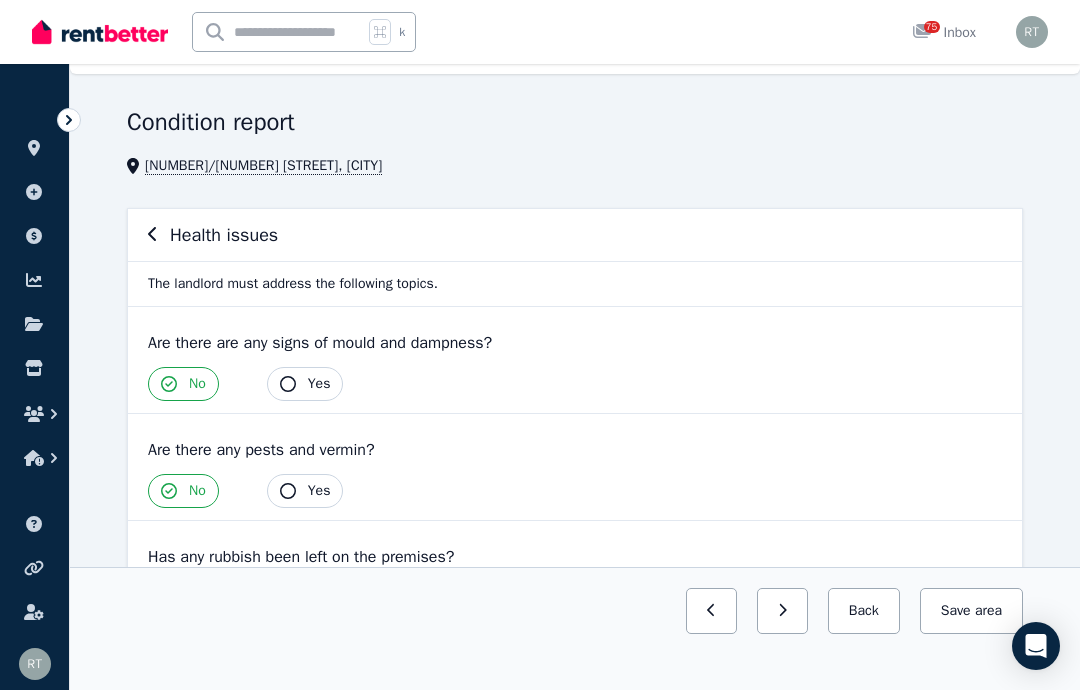scroll, scrollTop: 99, scrollLeft: 0, axis: vertical 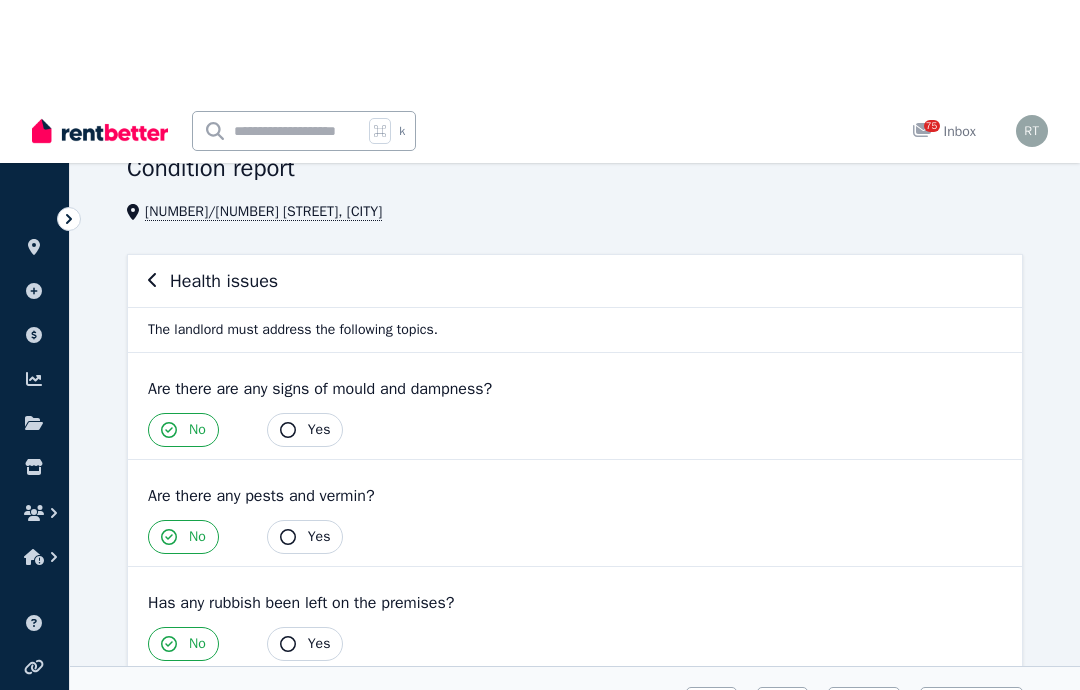 click on "Health issues The landlord must address the following topics. Are there are any signs of mould and dampness? Yes No Are there any pests and vermin? Yes No Has any rubbish been left on the premises? Yes No" at bounding box center [575, 383] 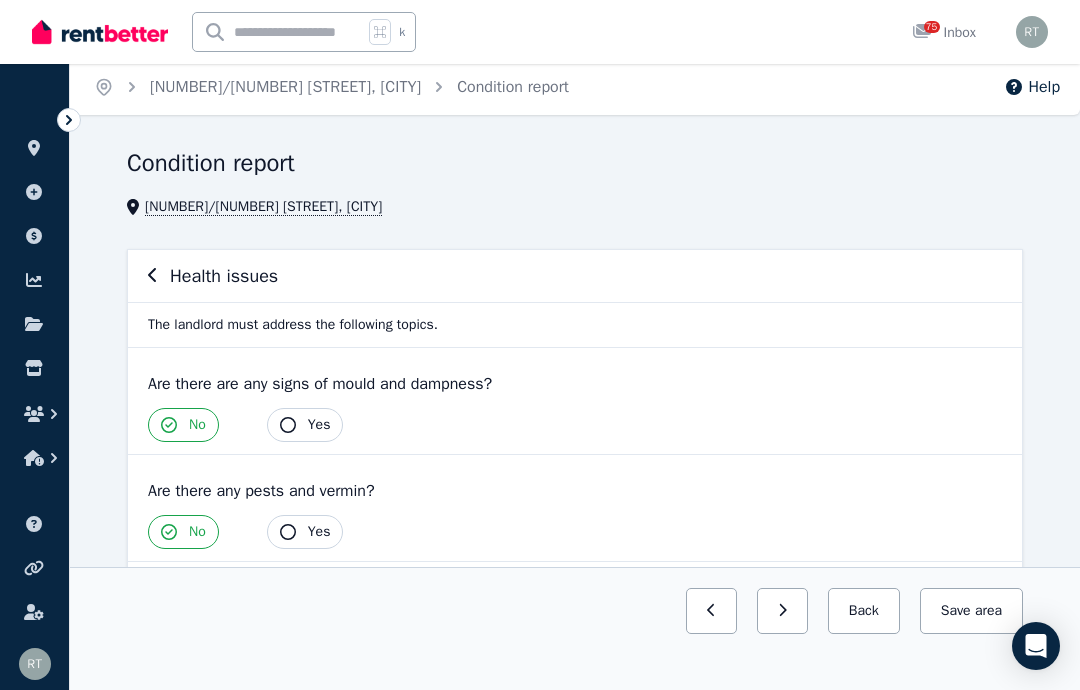 click 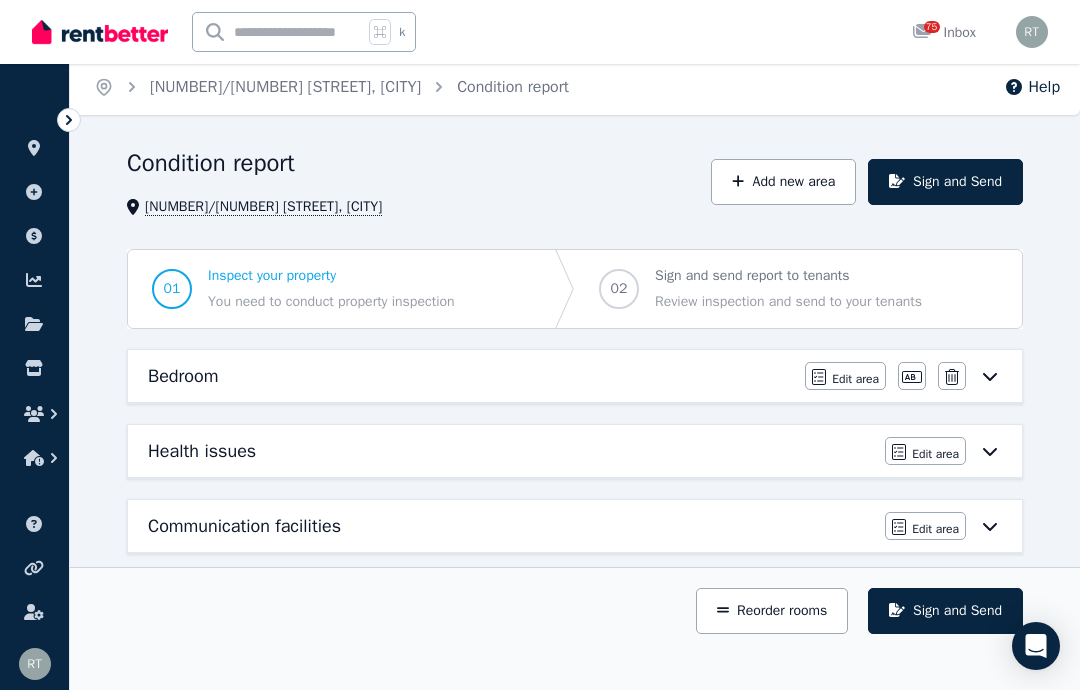 click on "Communication facilities" at bounding box center [244, 526] 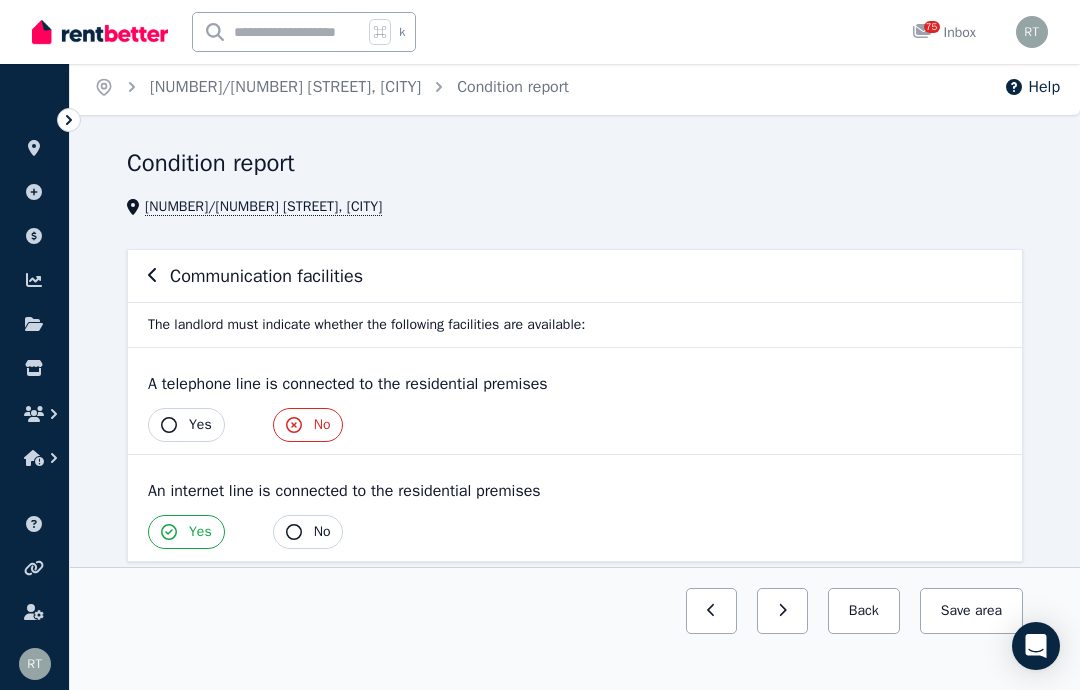 scroll, scrollTop: 0, scrollLeft: 0, axis: both 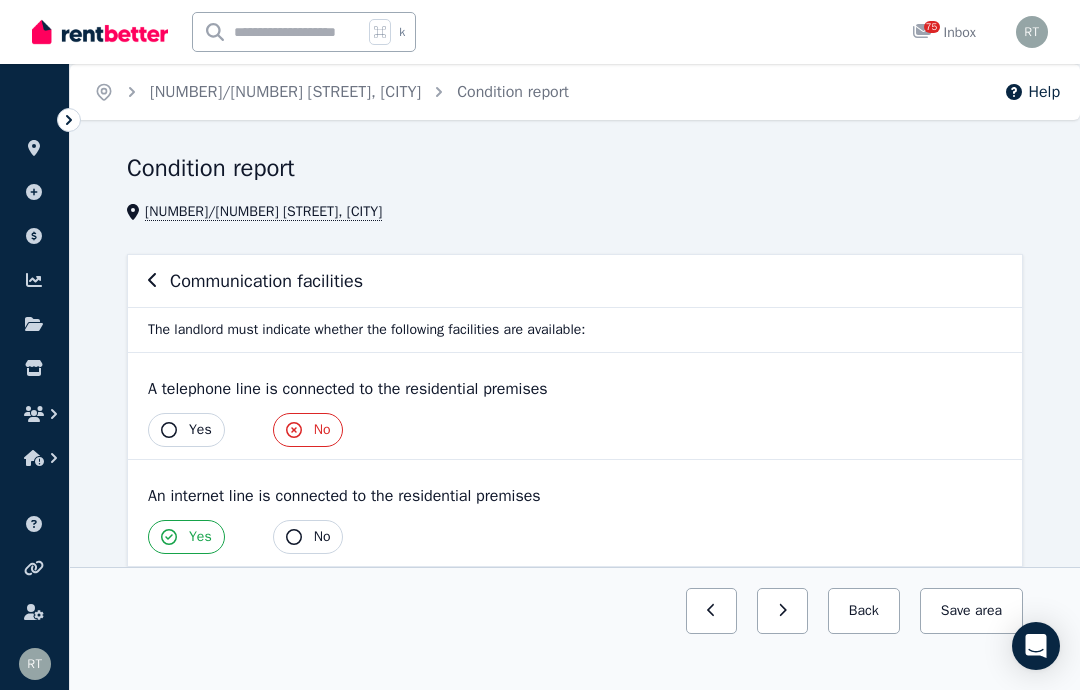click 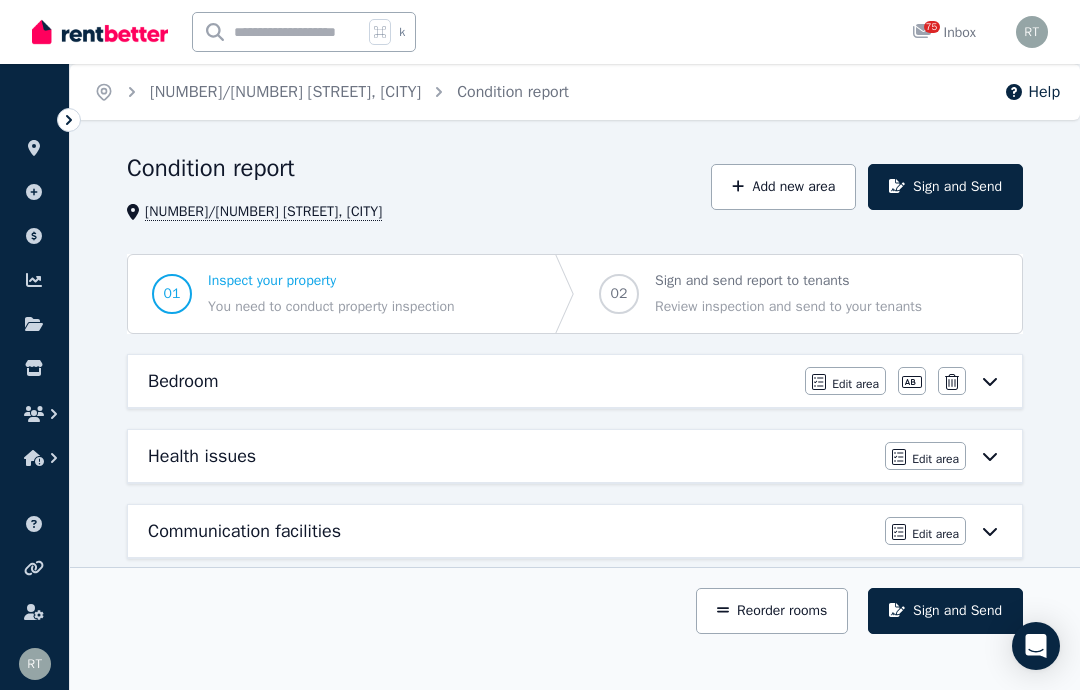 click on "Sign and Send" at bounding box center [945, 611] 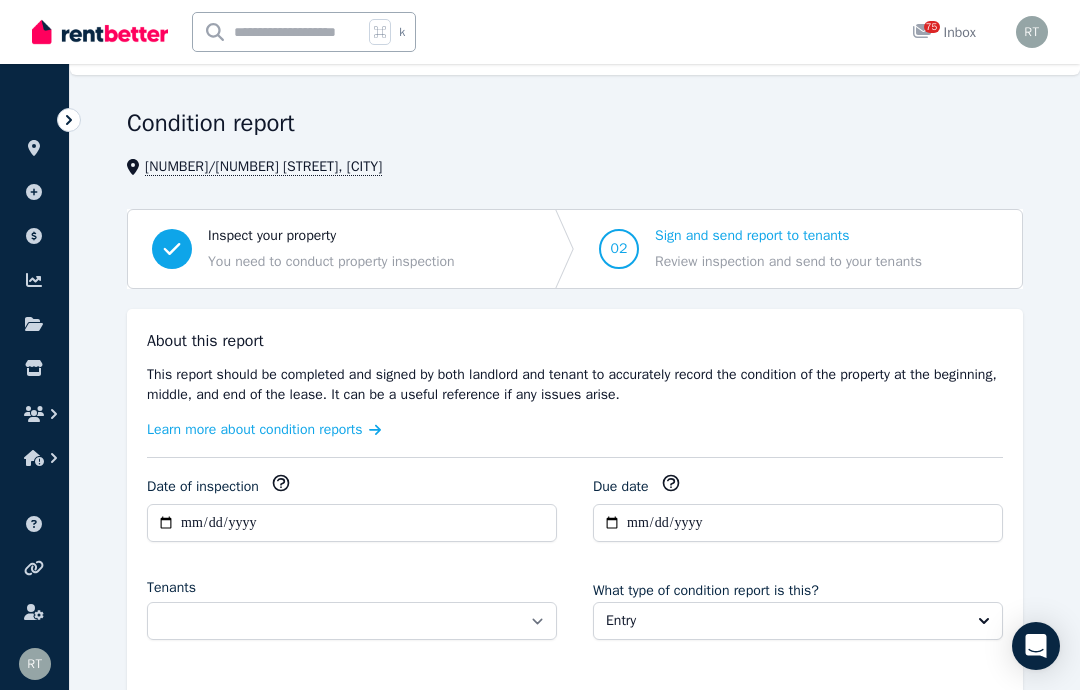 scroll, scrollTop: 46, scrollLeft: 0, axis: vertical 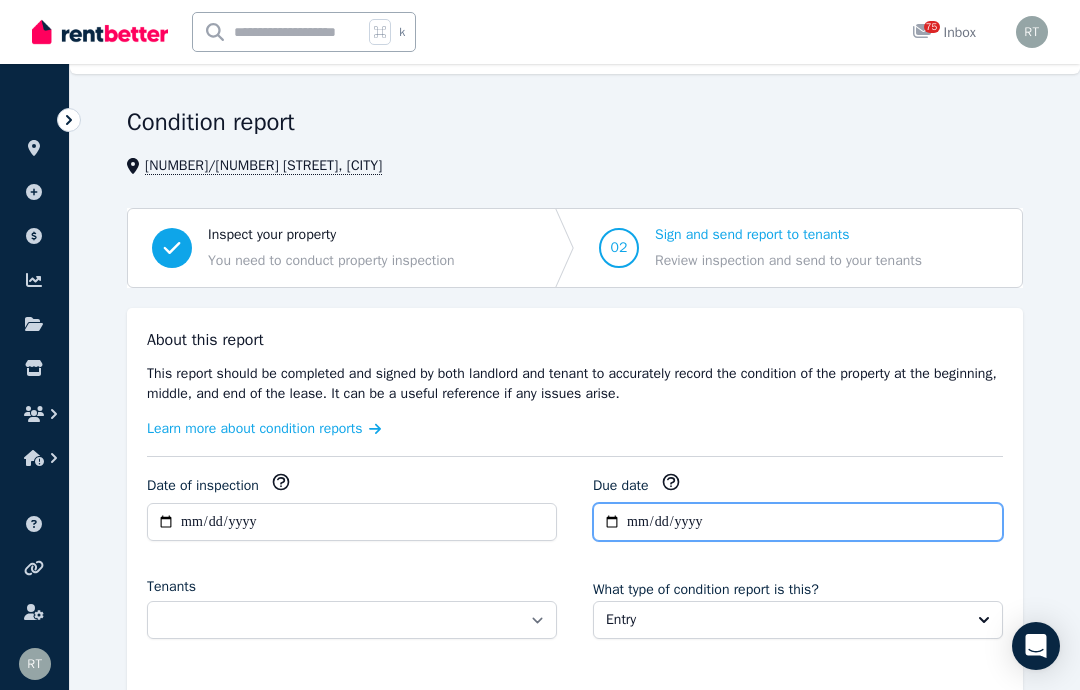 click on "**********" at bounding box center (798, 522) 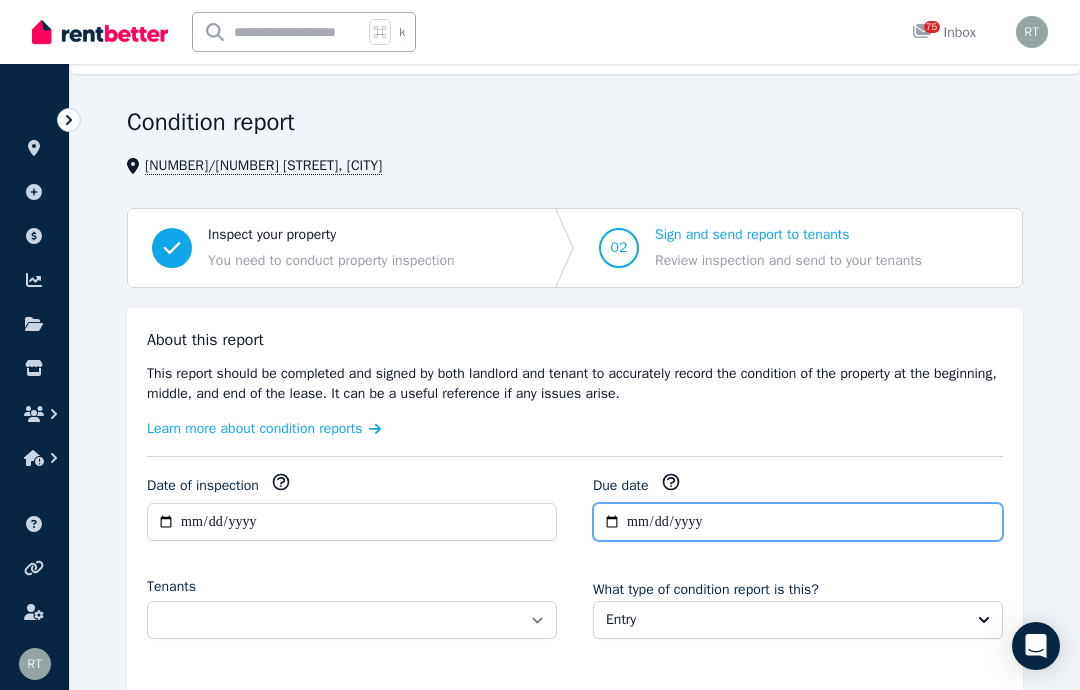 type on "**********" 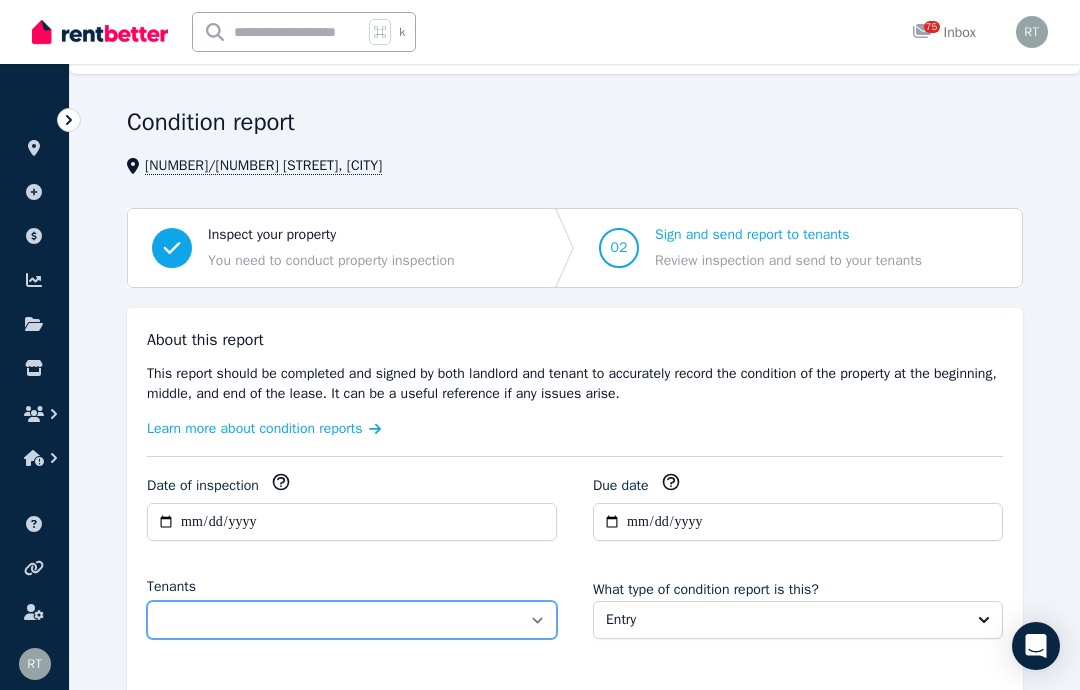 click on "**********" at bounding box center (352, 620) 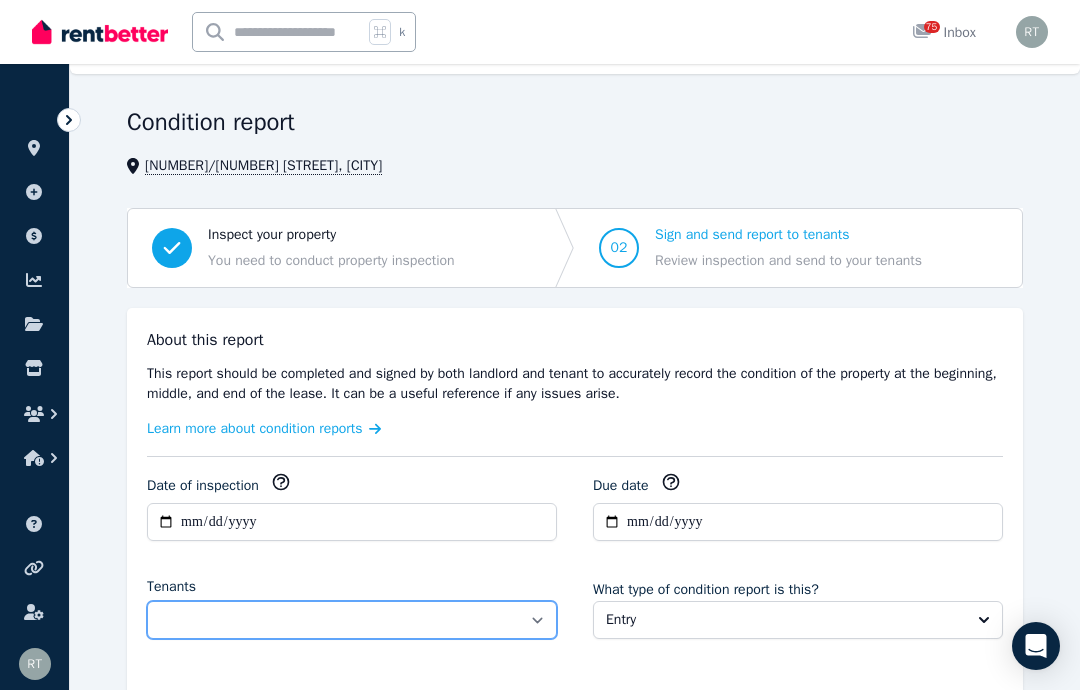 select on "**********" 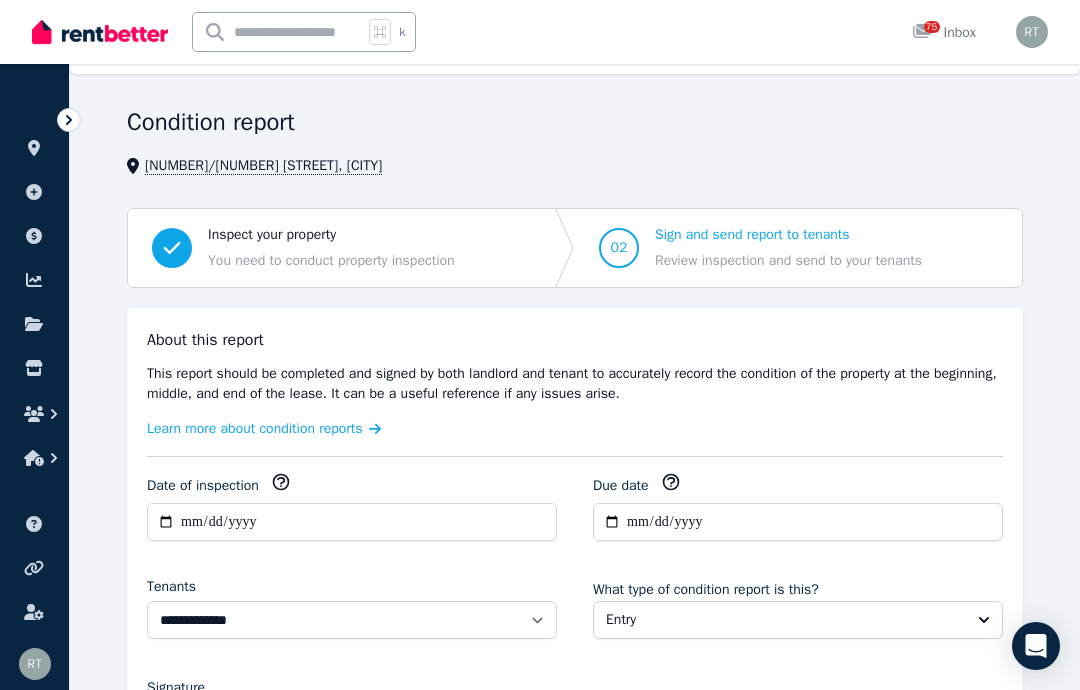 click on "Entry" at bounding box center [798, 620] 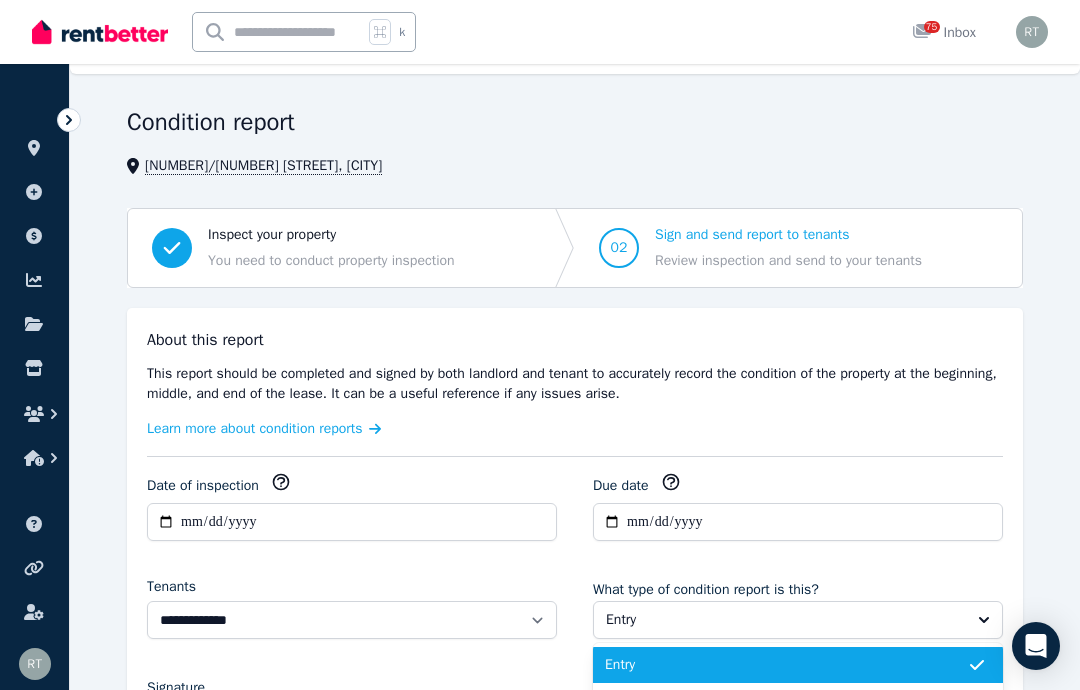 click on "Entry" at bounding box center (786, 665) 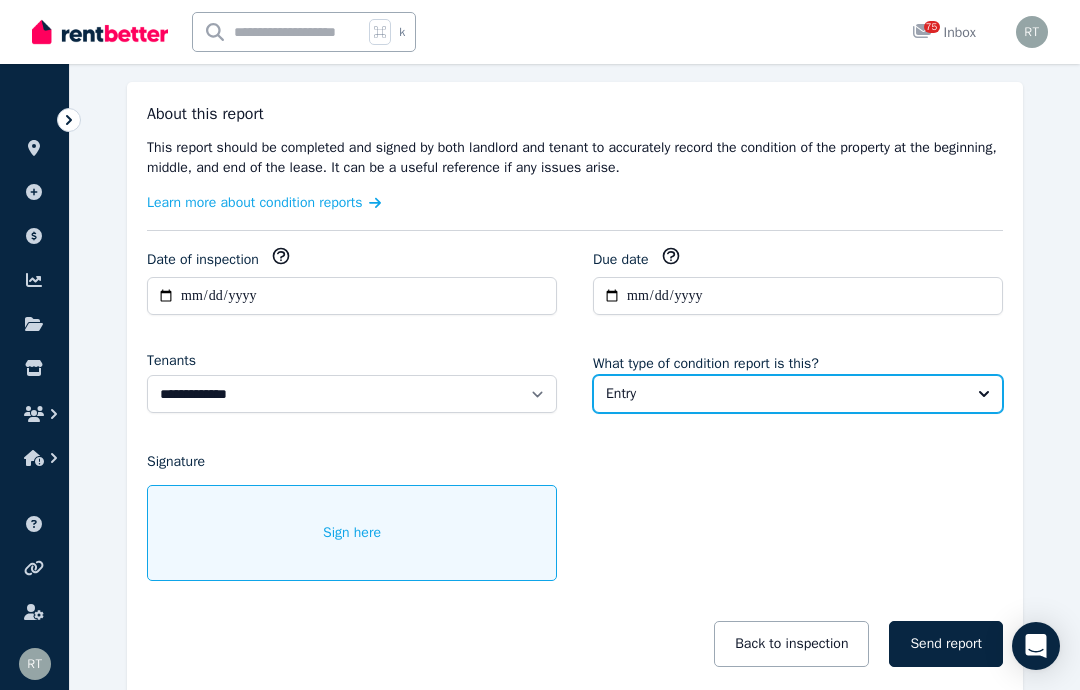 scroll, scrollTop: 280, scrollLeft: 0, axis: vertical 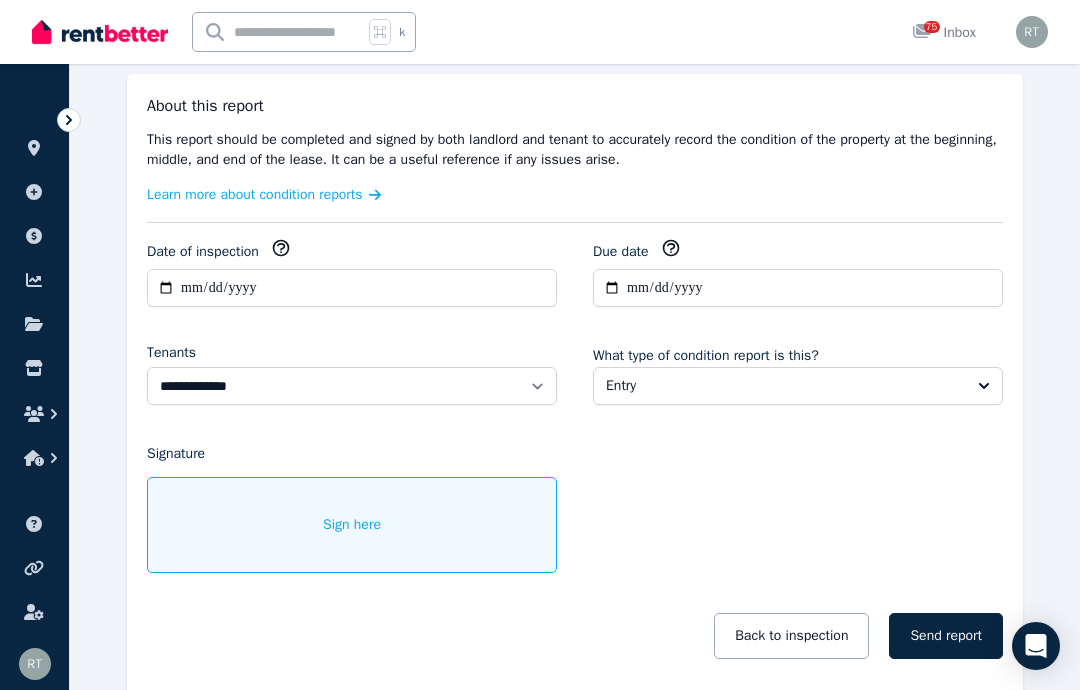 click on "Sign here" at bounding box center (352, 525) 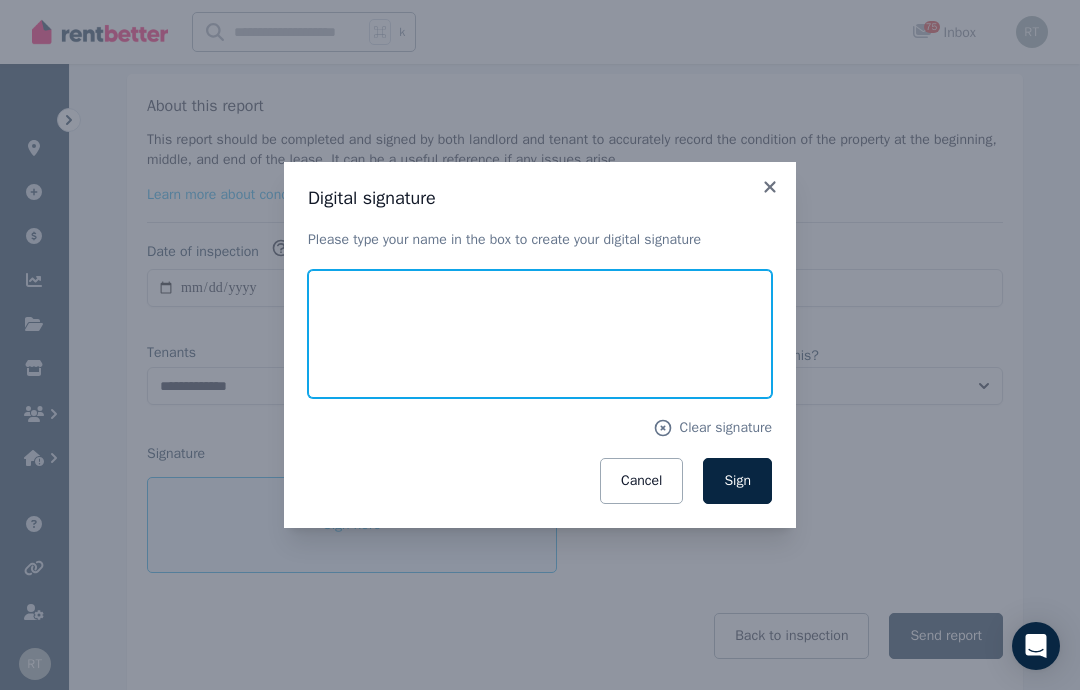 click at bounding box center [540, 334] 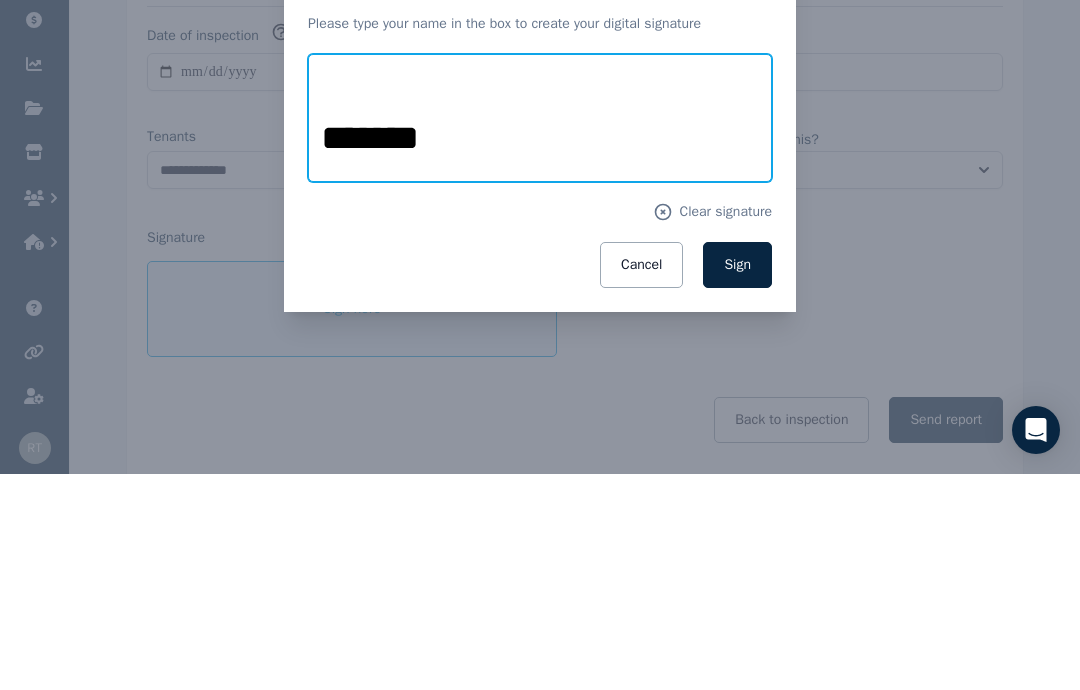 type on "*******" 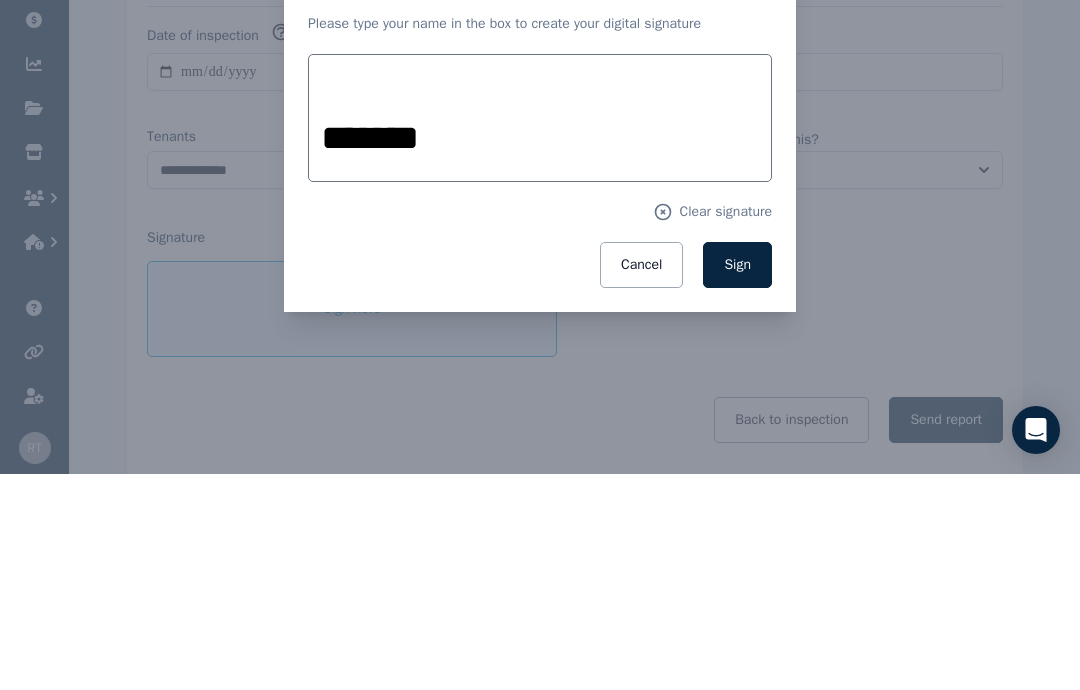 click on "Sign" at bounding box center [737, 480] 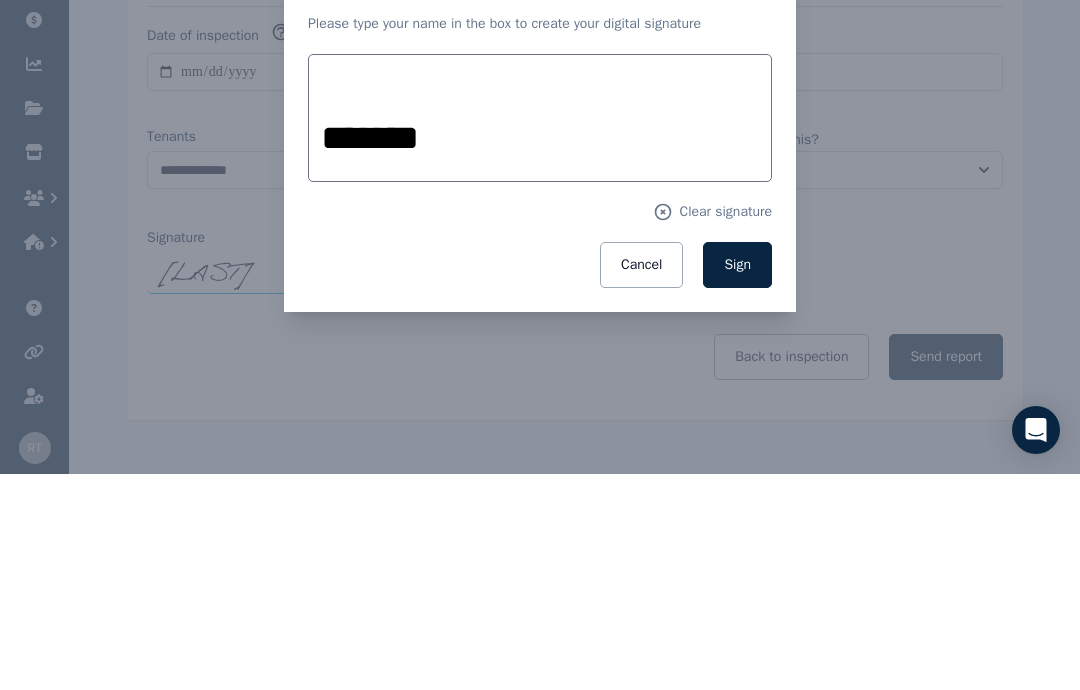 scroll, scrollTop: 238, scrollLeft: 0, axis: vertical 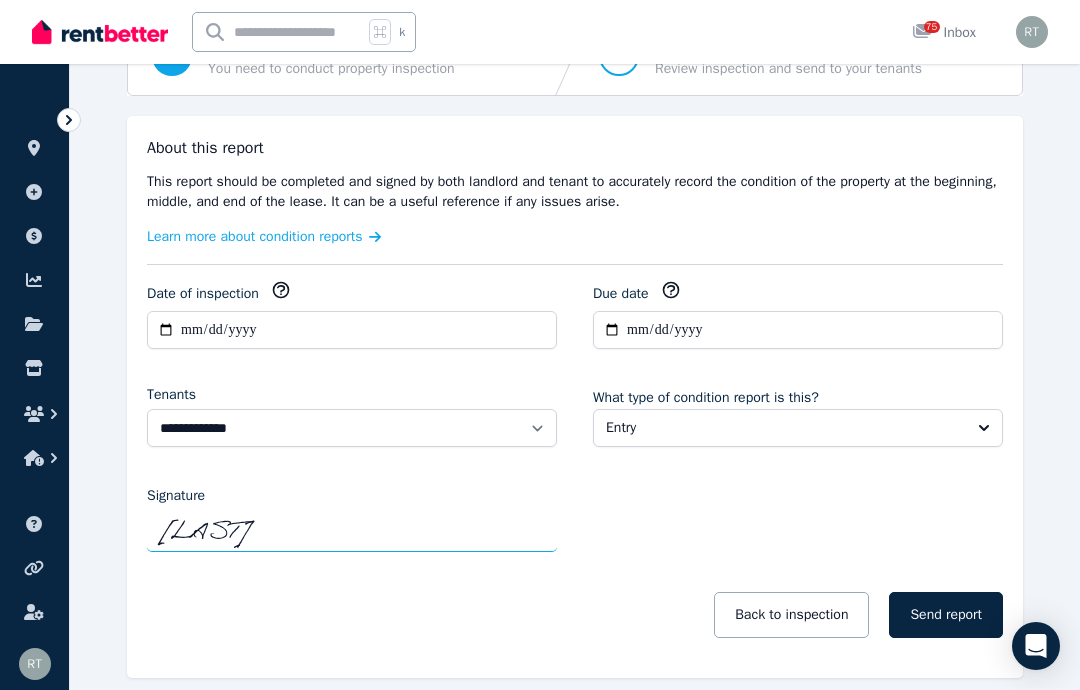 click on "Send report" at bounding box center [946, 615] 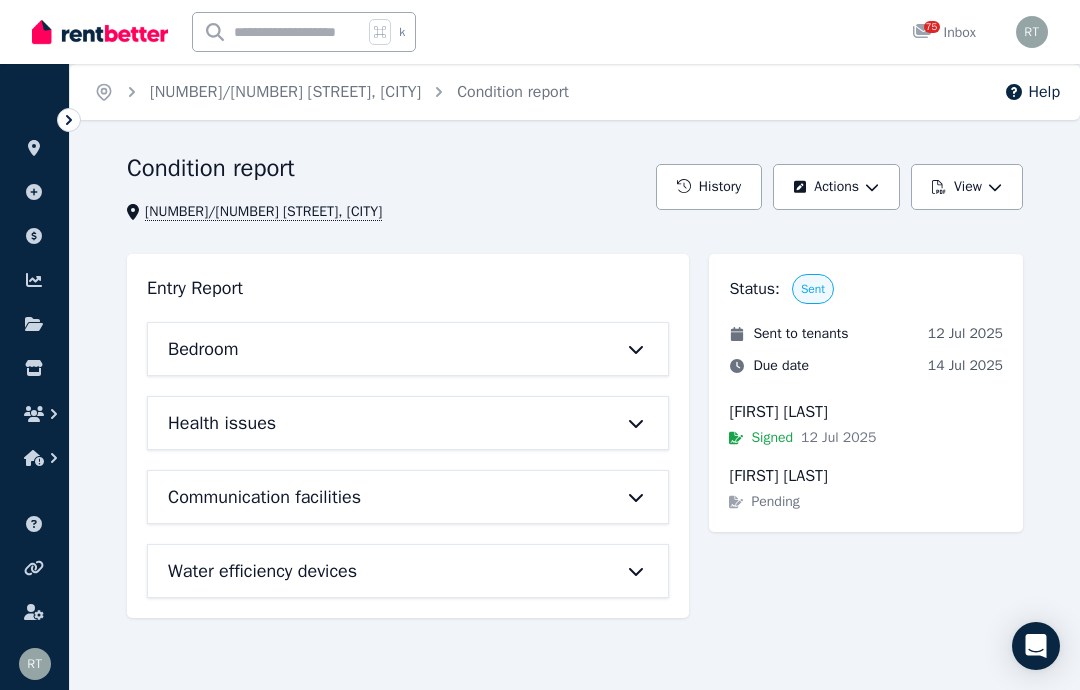 scroll, scrollTop: 0, scrollLeft: 0, axis: both 